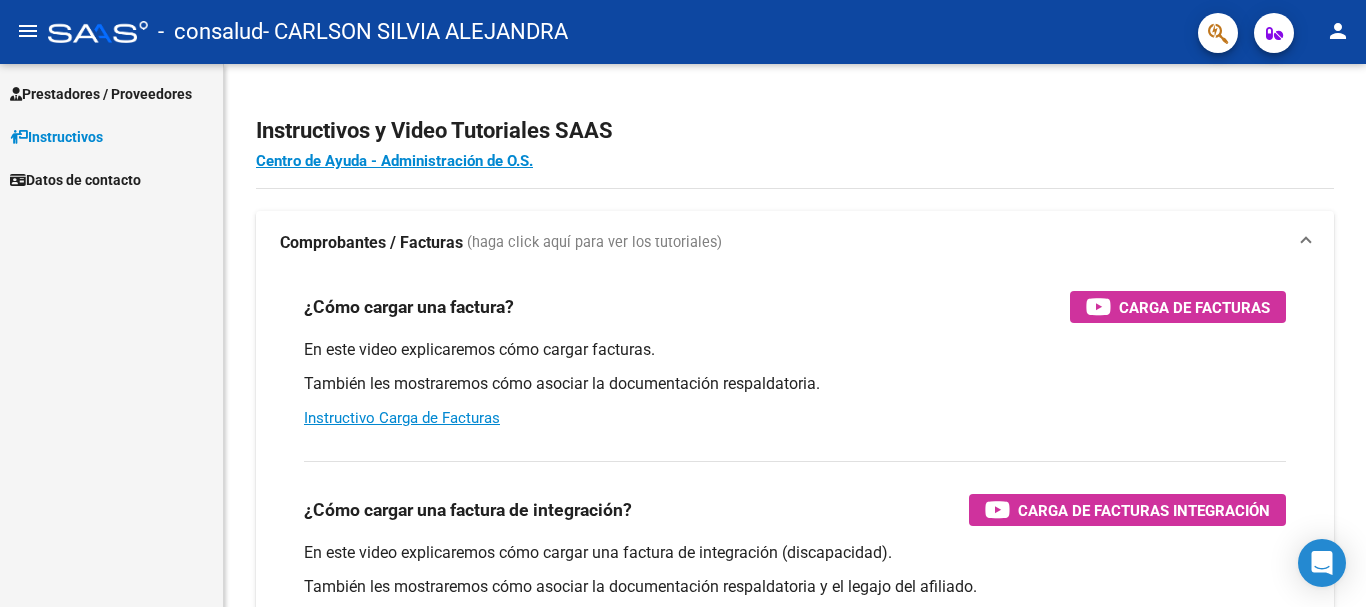 scroll, scrollTop: 0, scrollLeft: 0, axis: both 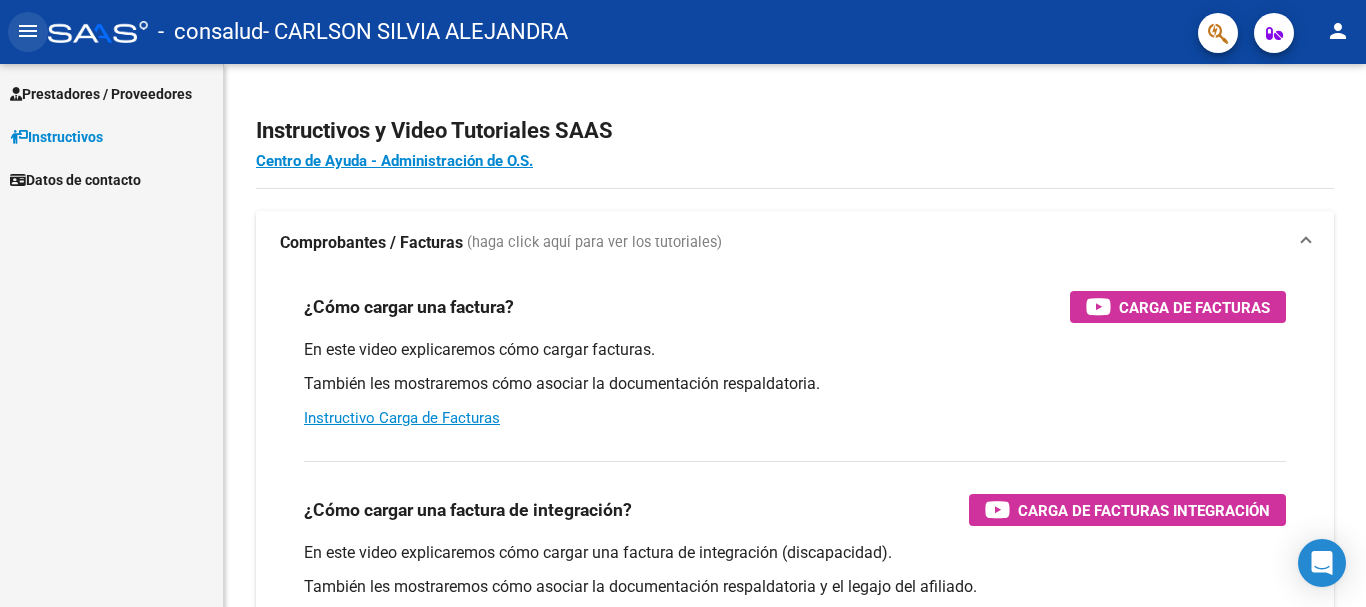 click on "menu" 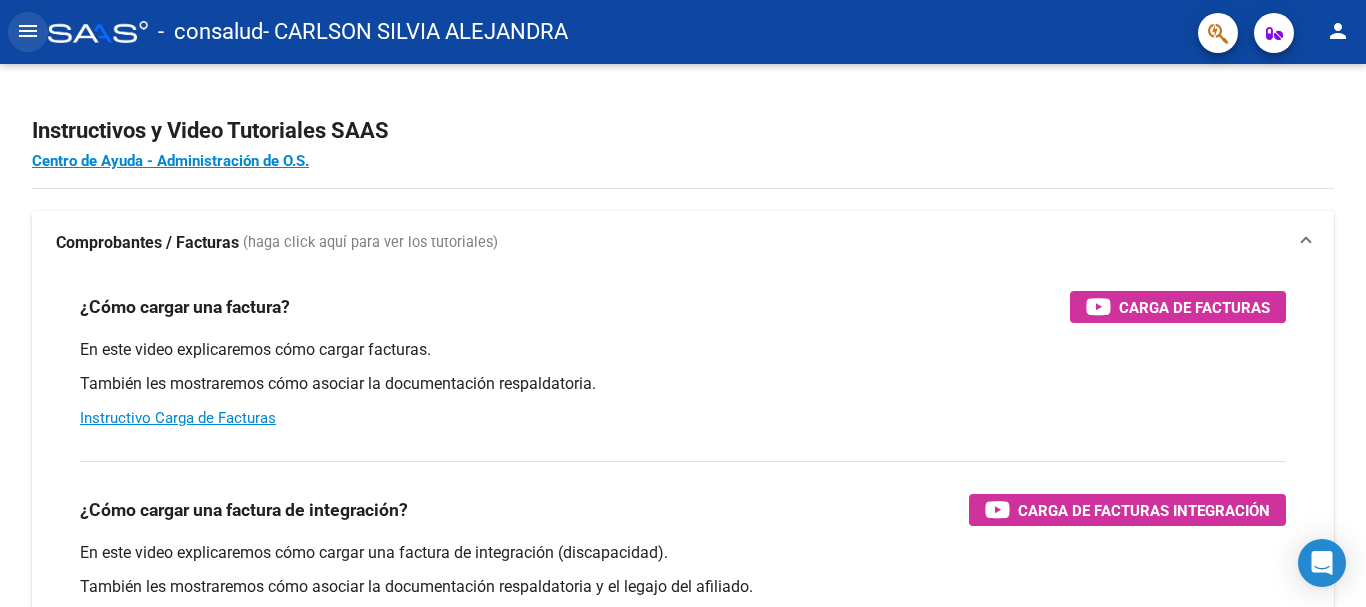 click on "menu" 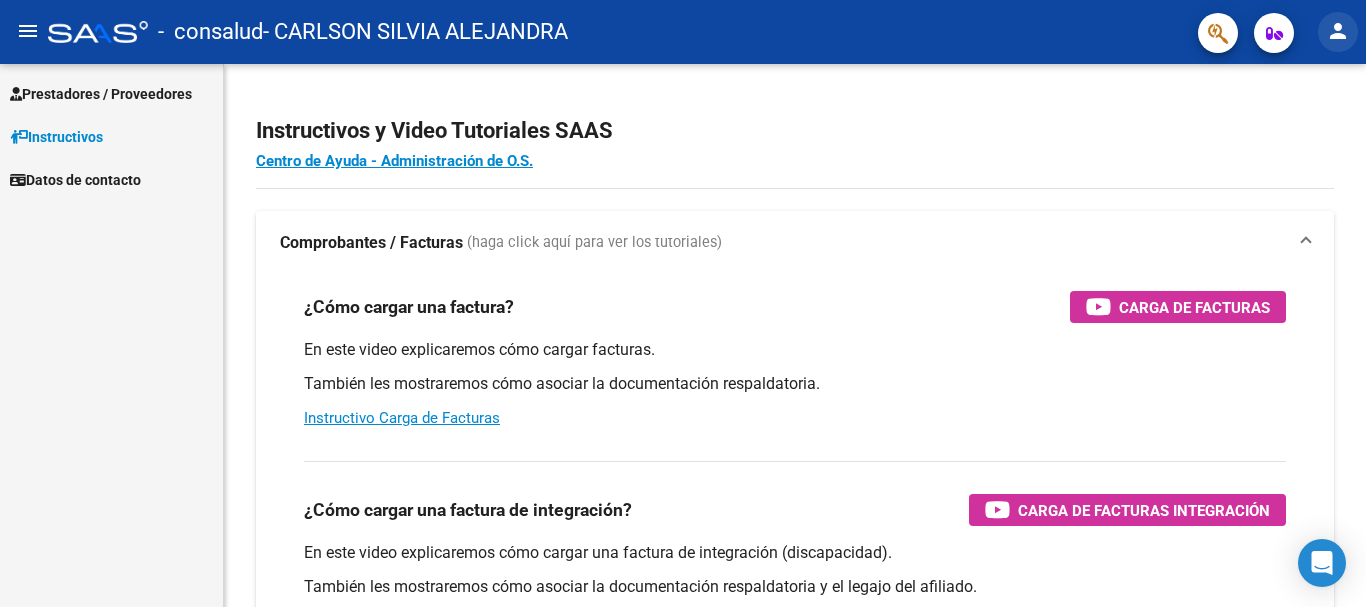 click on "person" 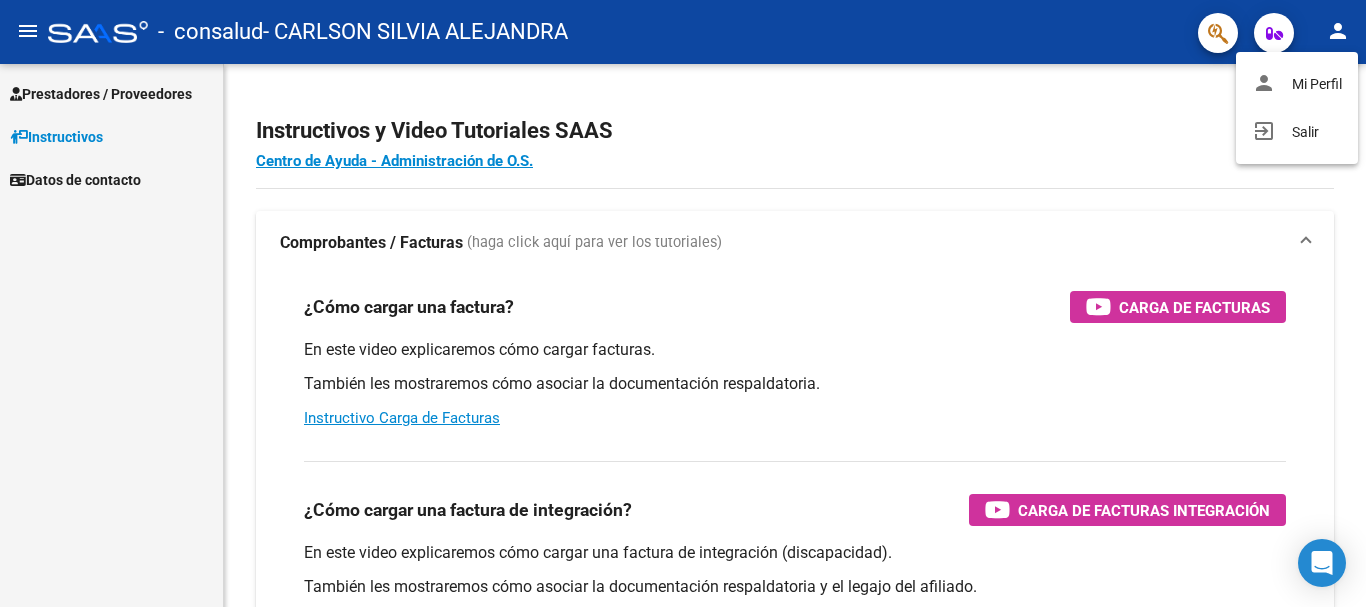 click at bounding box center (683, 303) 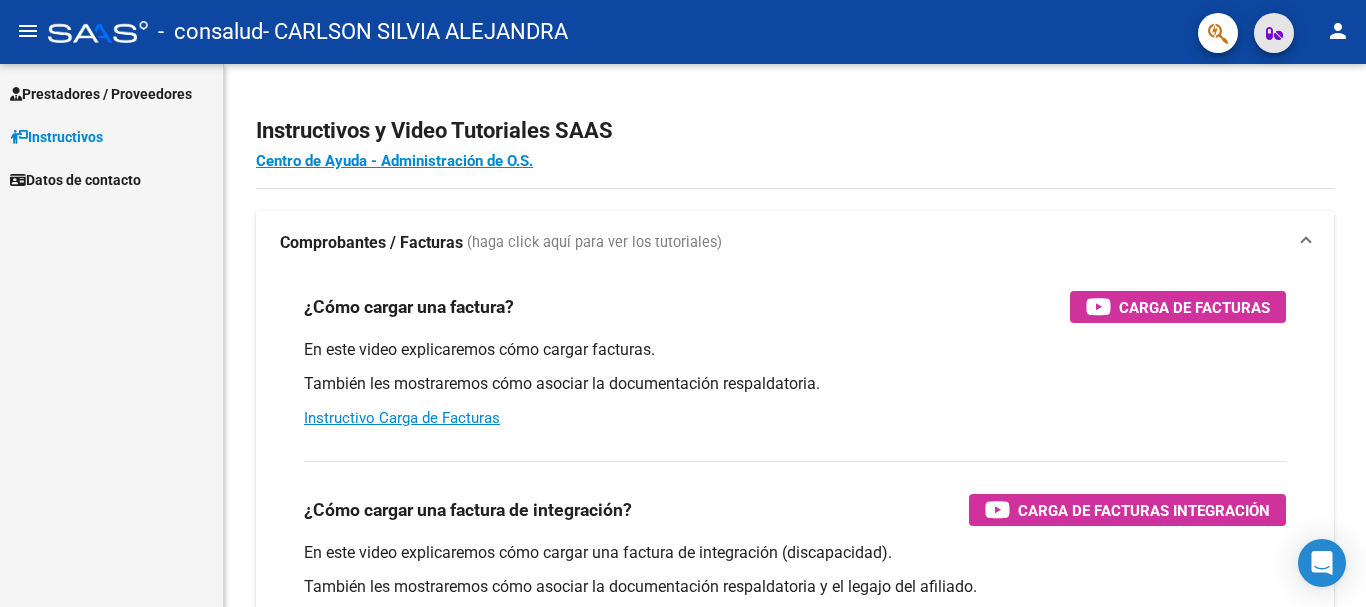 click 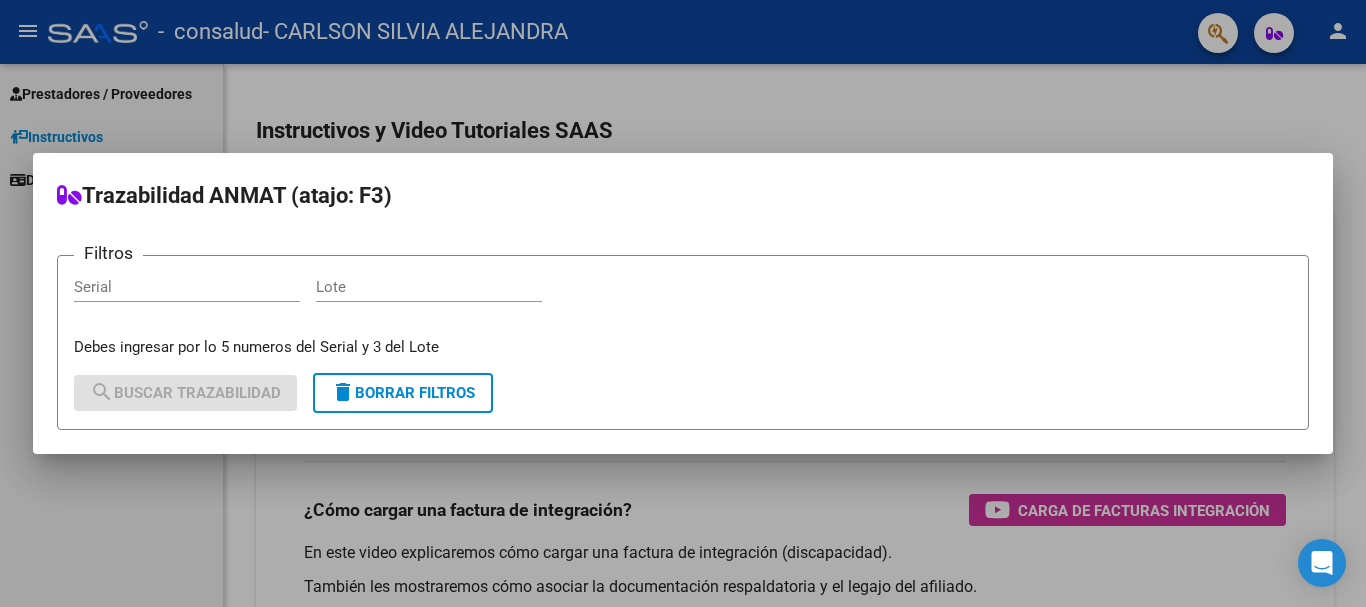 click at bounding box center (683, 303) 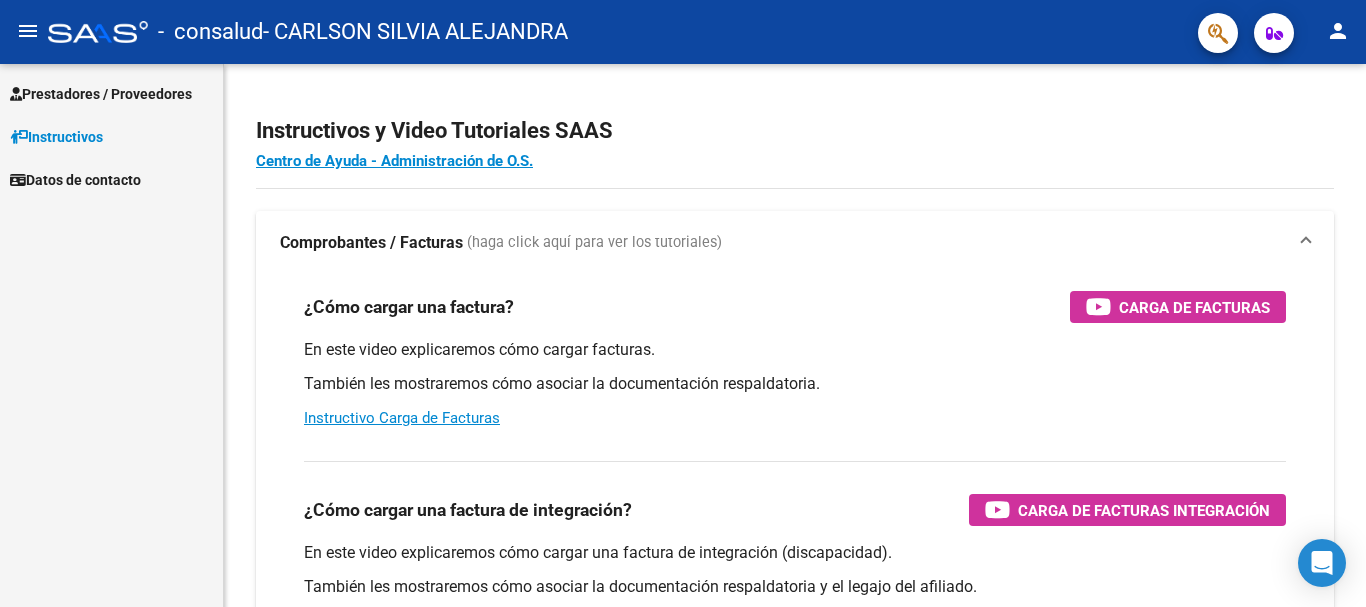 type 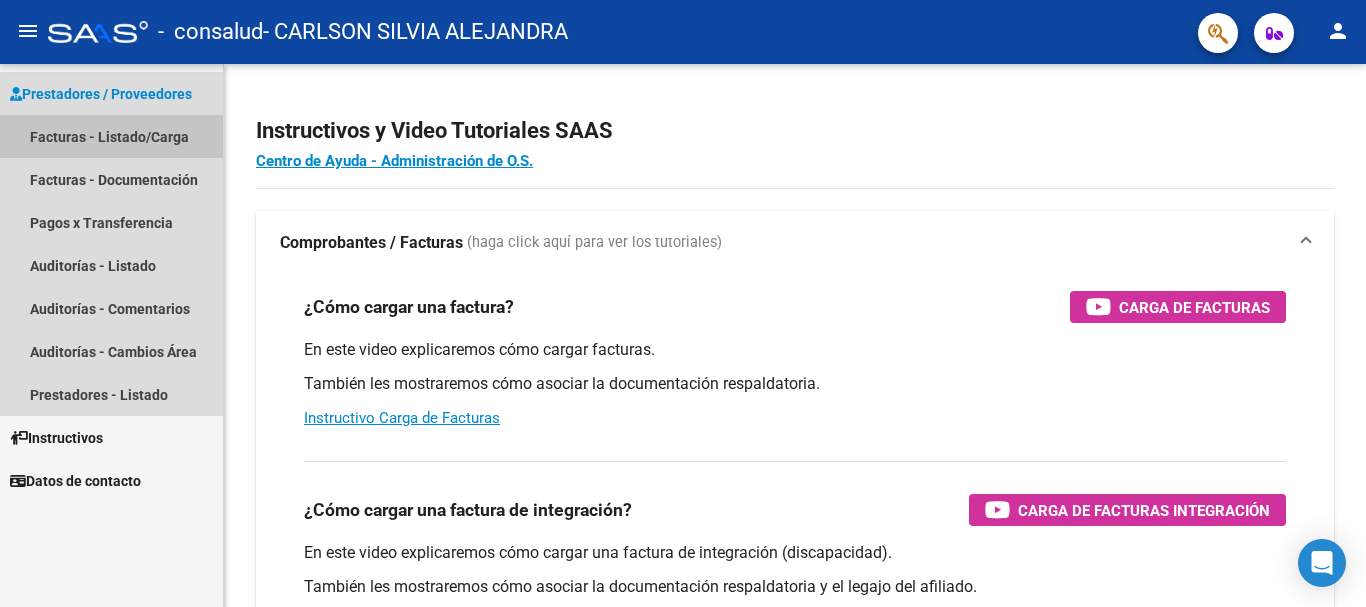 click on "Facturas - Listado/Carga" at bounding box center [111, 136] 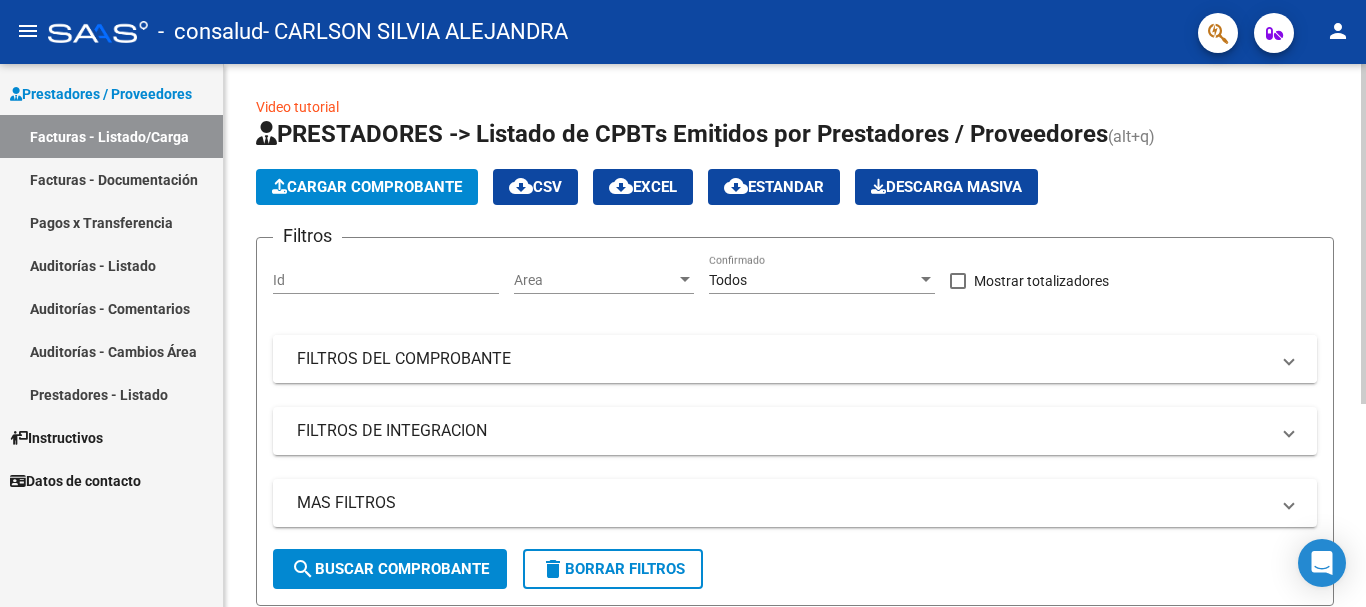 click on "FILTROS DEL COMPROBANTE" at bounding box center [795, 359] 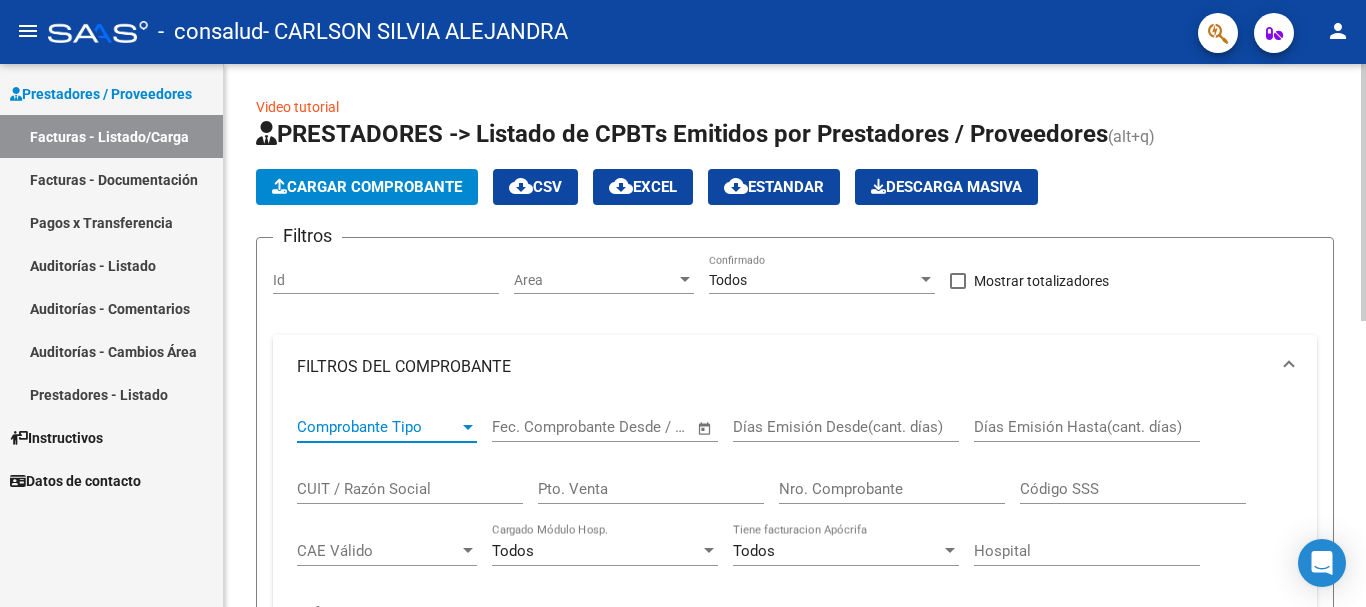 click at bounding box center (468, 427) 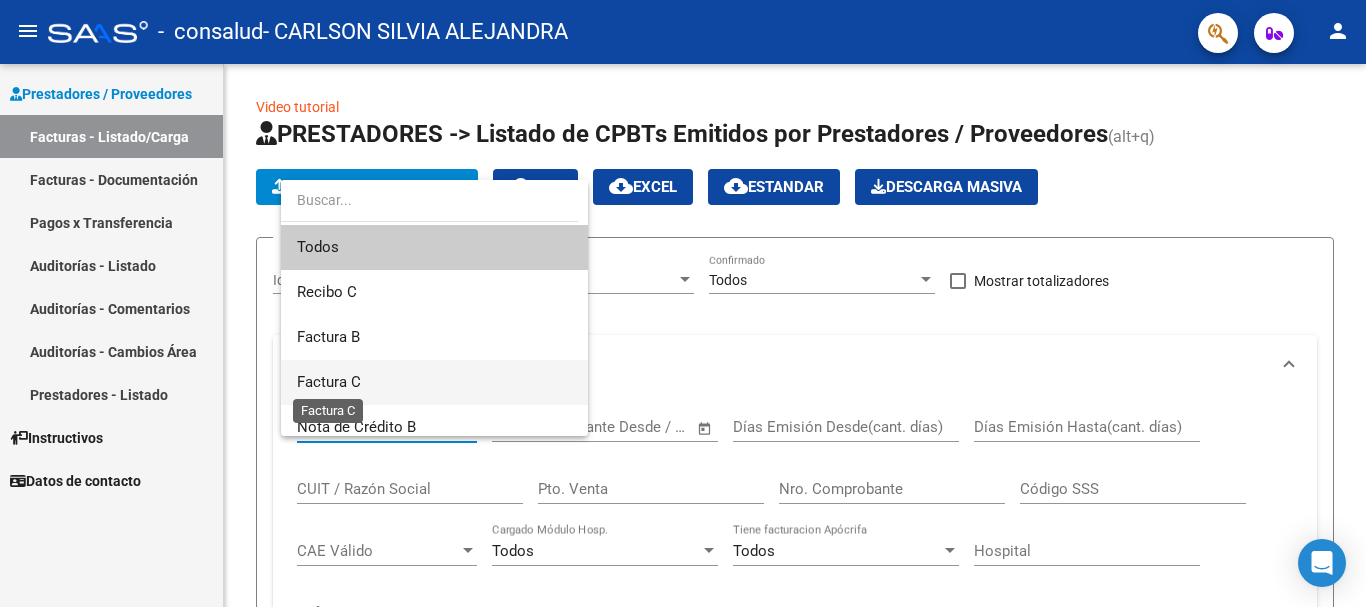 click on "Factura C" at bounding box center (329, 382) 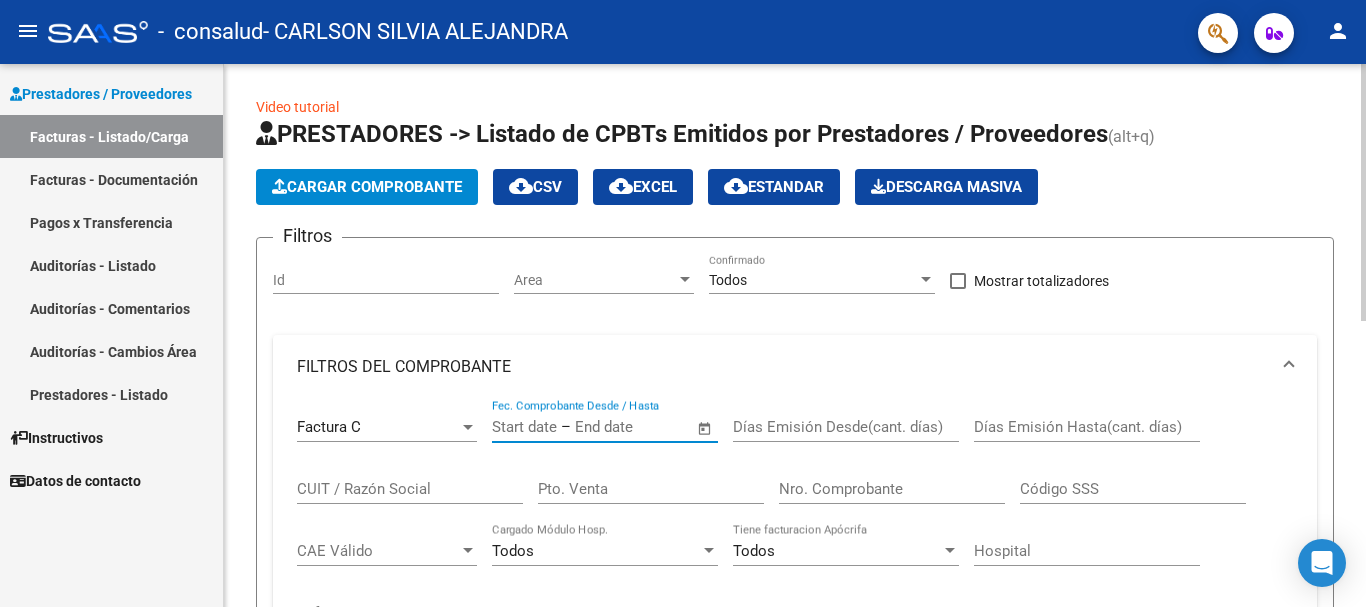 click at bounding box center [623, 427] 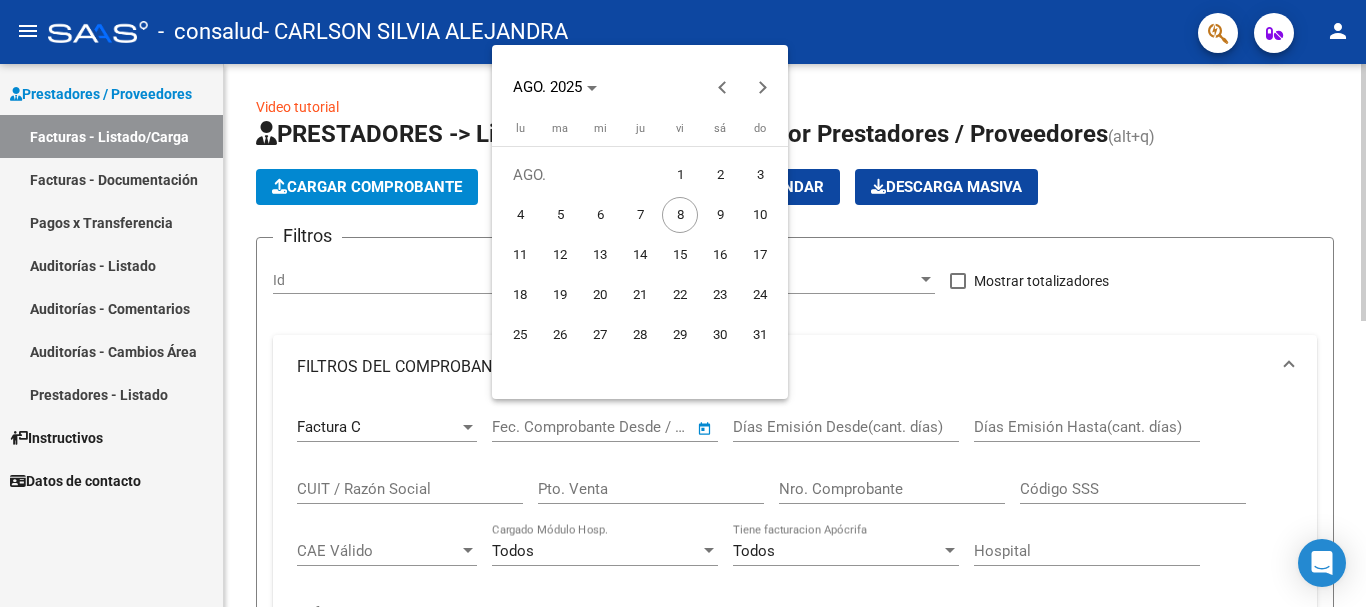 click at bounding box center [683, 303] 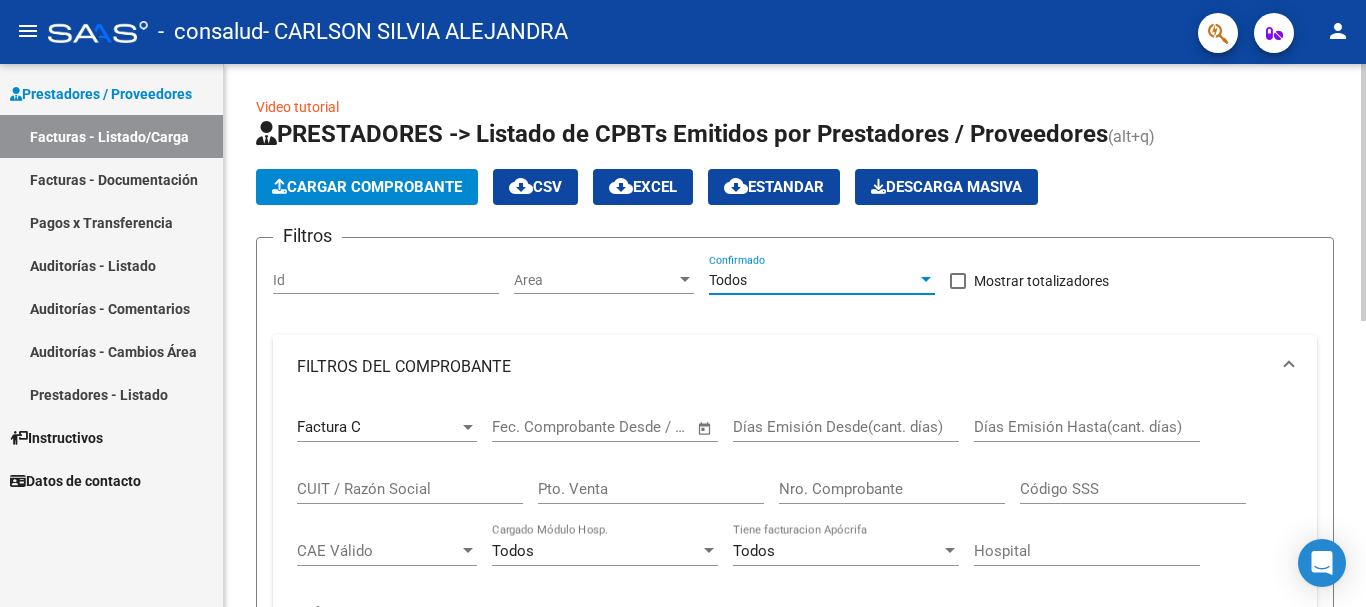 click on "Todos" at bounding box center [813, 280] 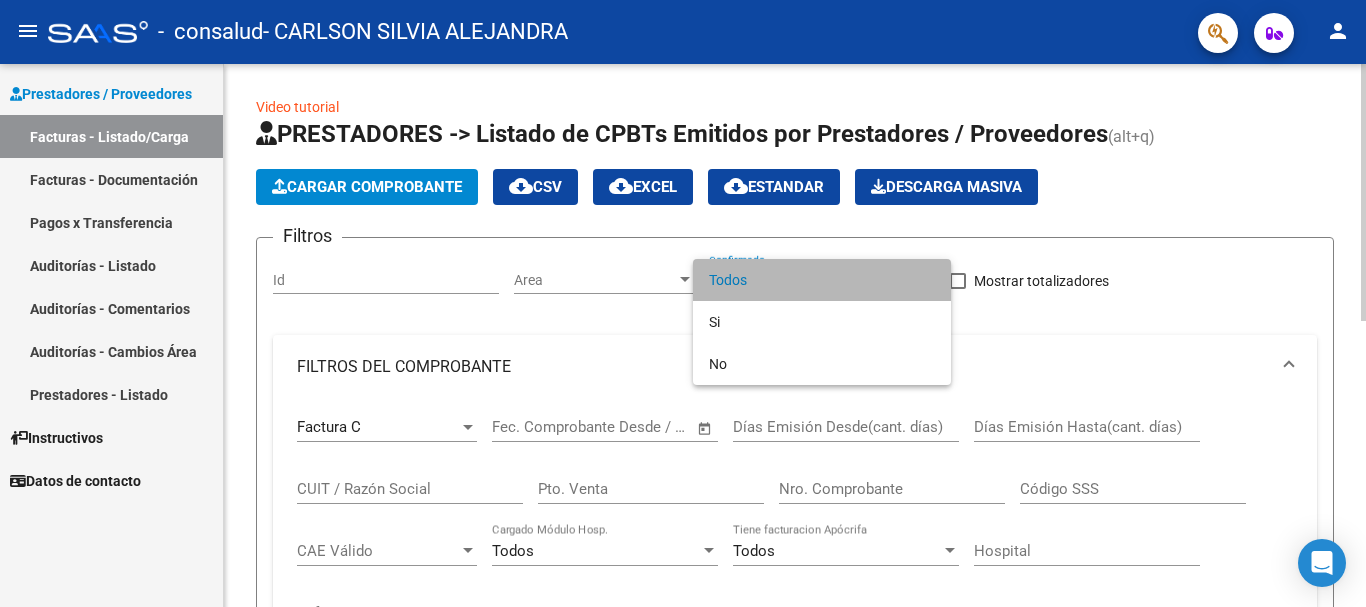 click on "Todos" at bounding box center (822, 280) 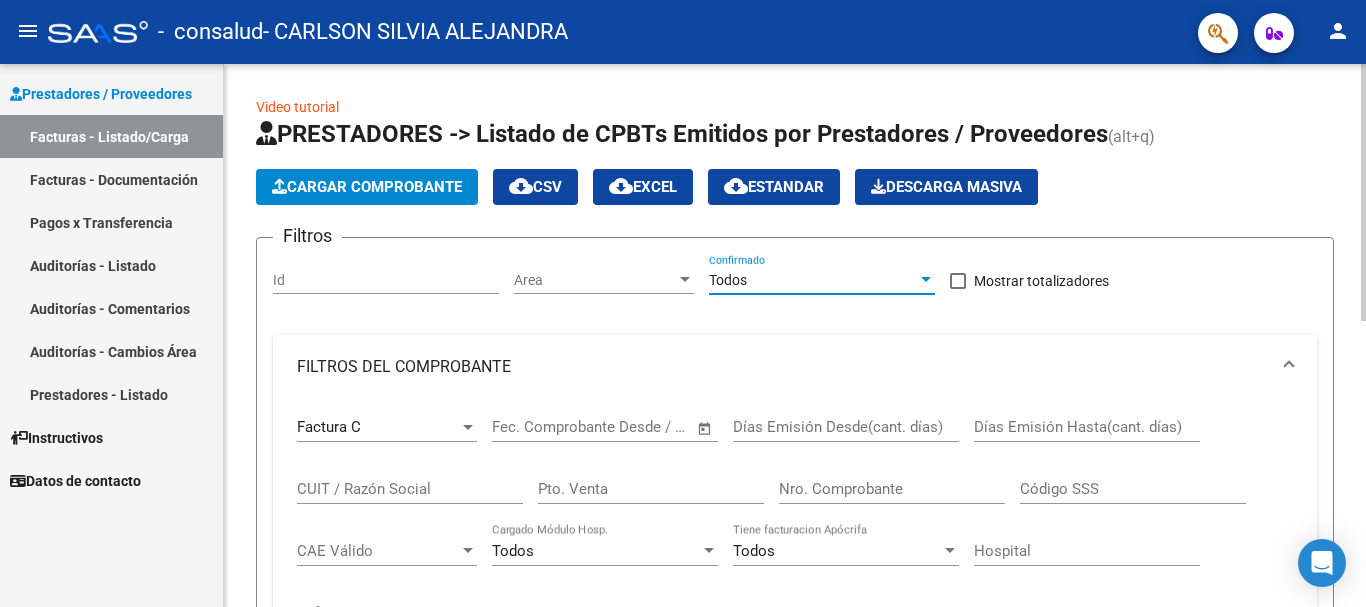 click at bounding box center (958, 281) 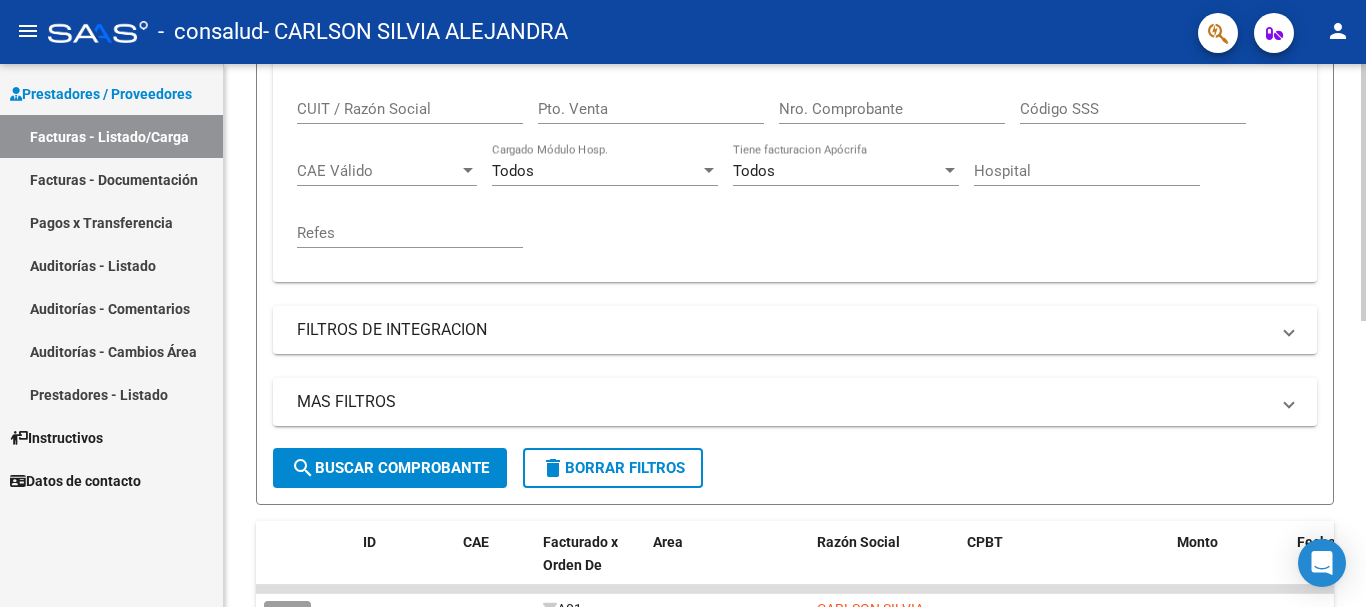 scroll, scrollTop: 384, scrollLeft: 0, axis: vertical 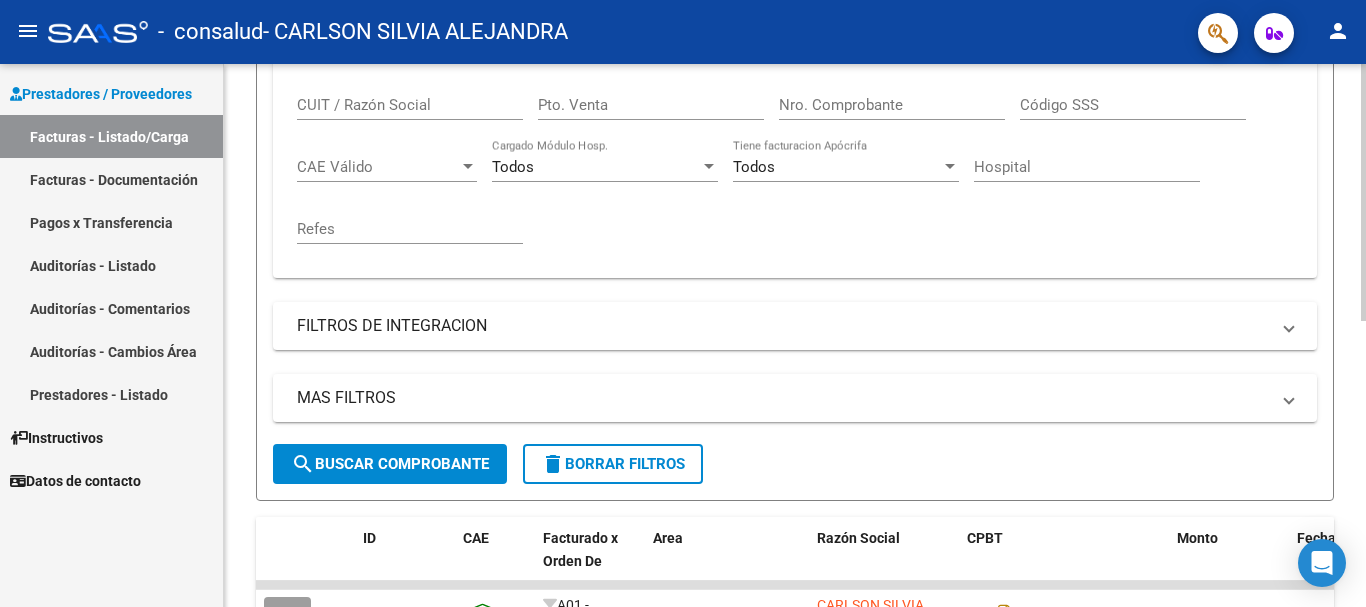 click on "Video tutorial   PRESTADORES -> Listado de CPBTs Emitidos por Prestadores / Proveedores (alt+q)   Cargar Comprobante
cloud_download  CSV  cloud_download  EXCEL  cloud_download  Estandar   Descarga Masiva
Filtros Id Area Area Todos Confirmado   Mostrar totalizadores   FILTROS DEL COMPROBANTE  Factura C Comprobante Tipo Start date – End date Fec. Comprobante Desde / Hasta Días Emisión Desde(cant. días) Días Emisión Hasta(cant. días) CUIT / Razón Social Pto. Venta Nro. Comprobante Código SSS CAE Válido CAE Válido Todos Cargado Módulo Hosp. Todos Tiene facturacion Apócrifa Hospital Refes  FILTROS DE INTEGRACION  Período De Prestación Campos del Archivo de Rendición Devuelto x SSS (dr_envio) Todos Rendido x SSS (dr_envio) Tipo de Registro Tipo de Registro Período Presentación Período Presentación Campos del Legajo Asociado (preaprobación) Afiliado Legajo (cuil/nombre) Todos Solo facturas preaprobadas  MAS FILTROS  Todos Con Doc. Respaldatoria Todos Con Trazabilidad Todos Auditoría –" 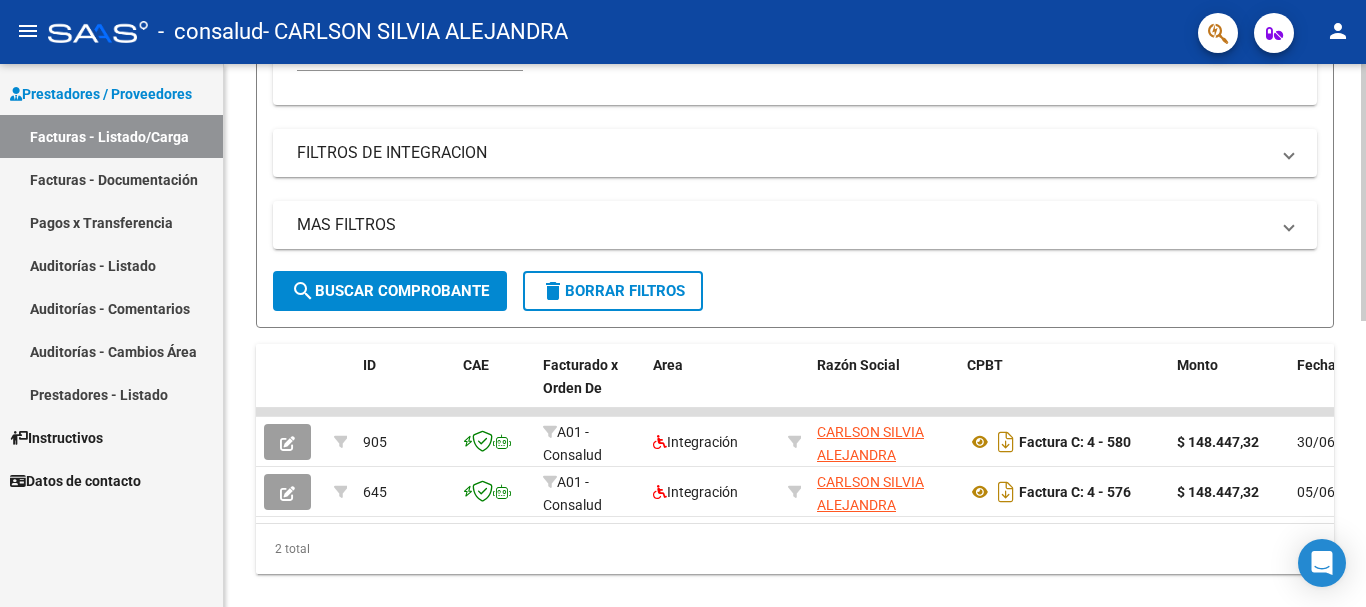 scroll, scrollTop: 561, scrollLeft: 0, axis: vertical 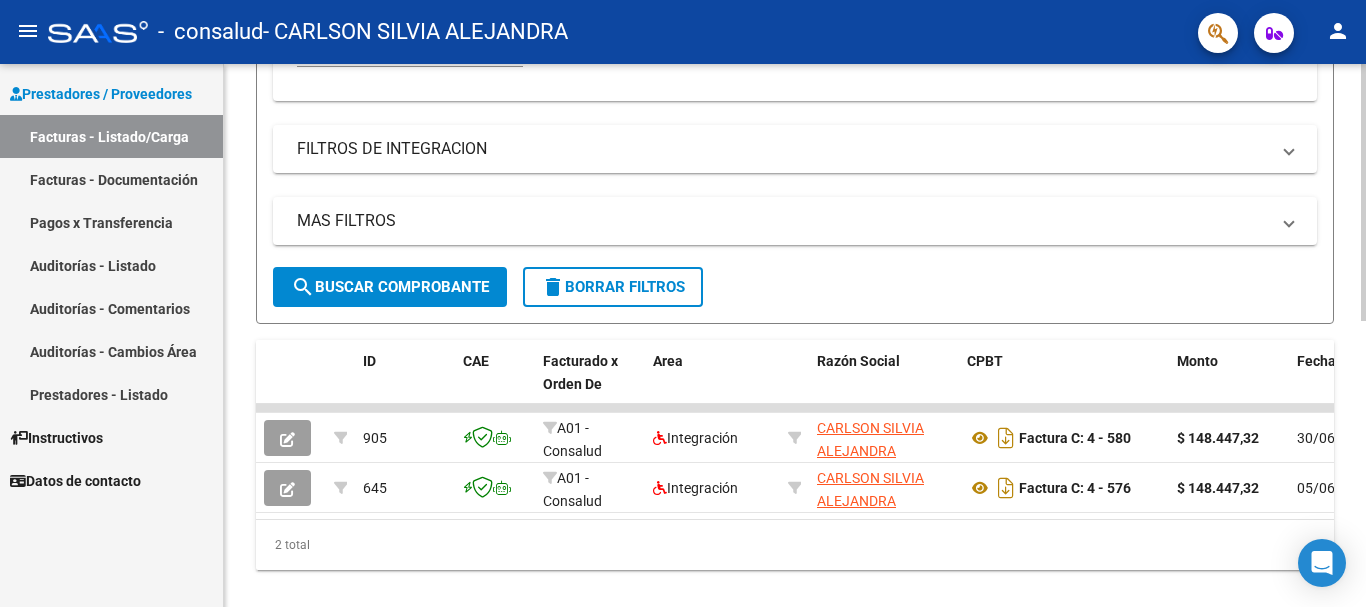 click 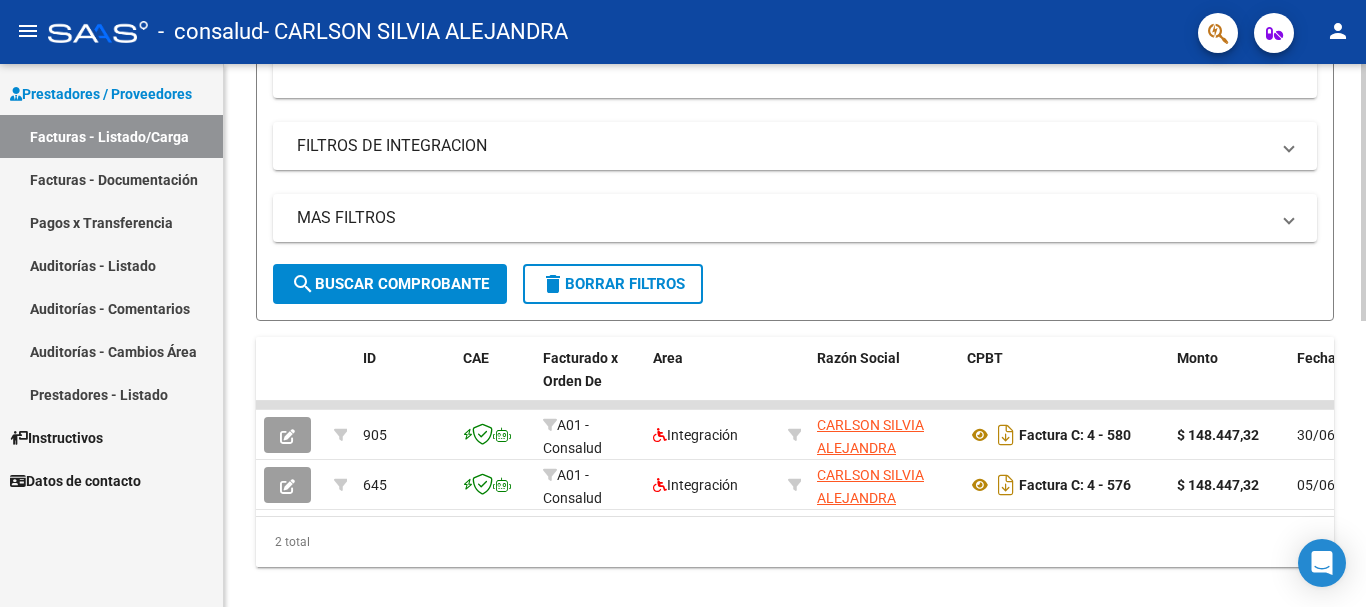 scroll, scrollTop: 604, scrollLeft: 0, axis: vertical 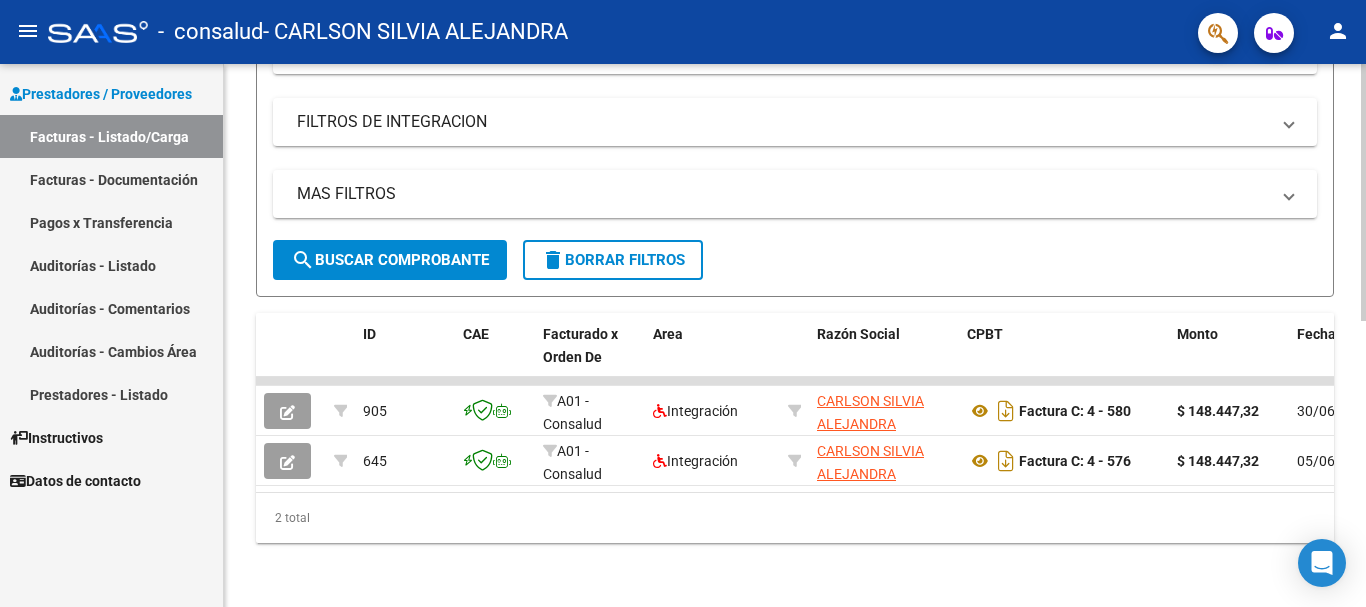click 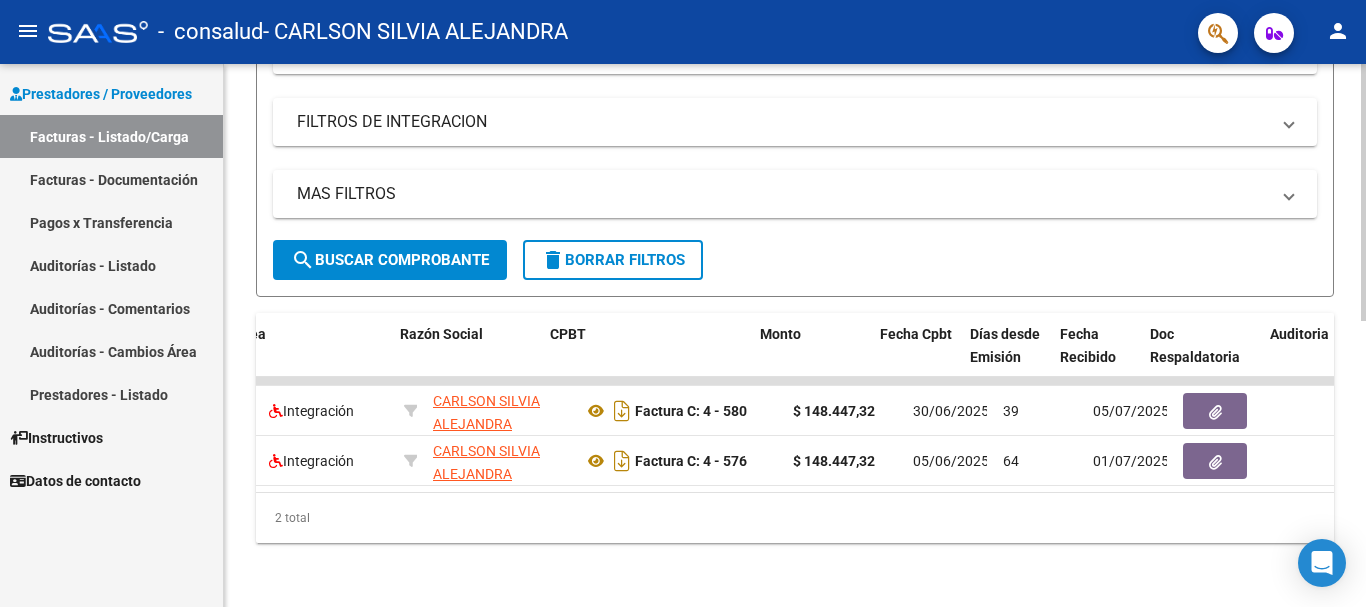 scroll, scrollTop: 0, scrollLeft: 433, axis: horizontal 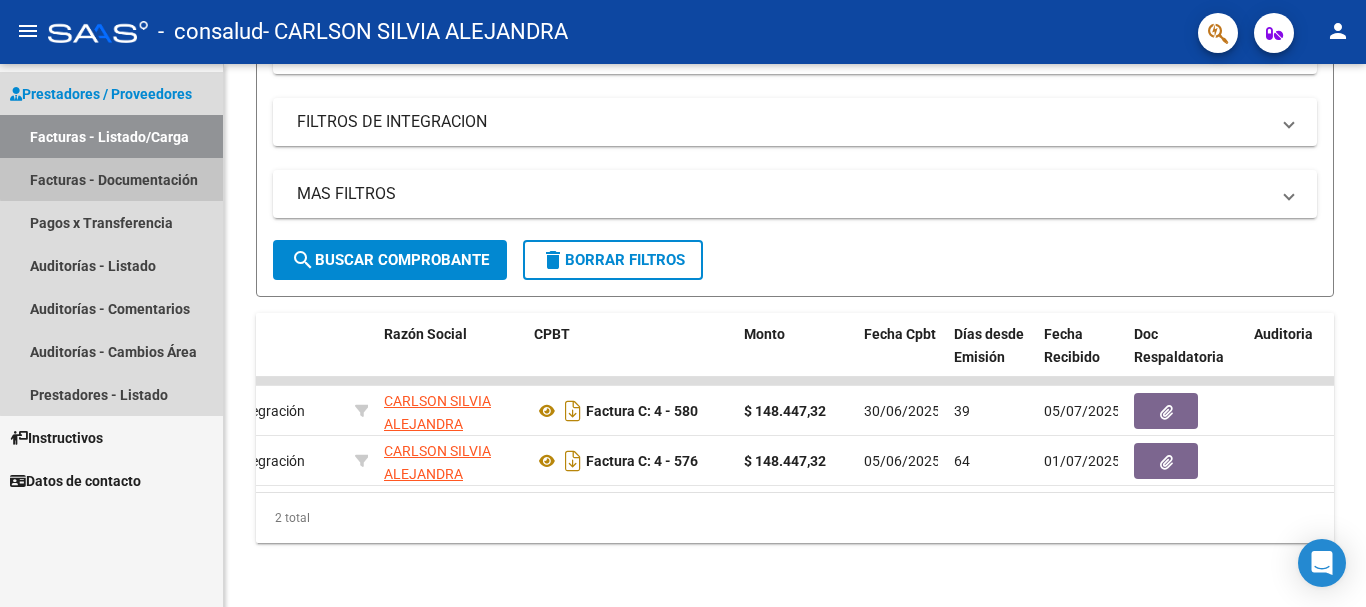 click on "Facturas - Documentación" at bounding box center [111, 179] 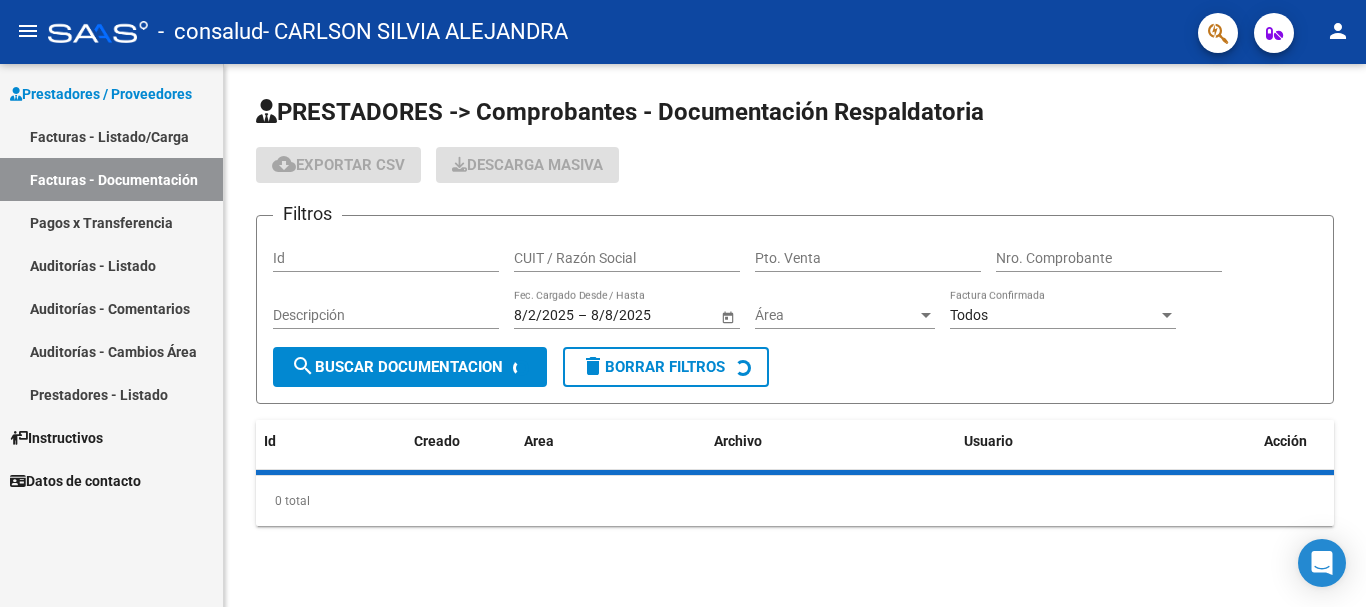 scroll, scrollTop: 0, scrollLeft: 0, axis: both 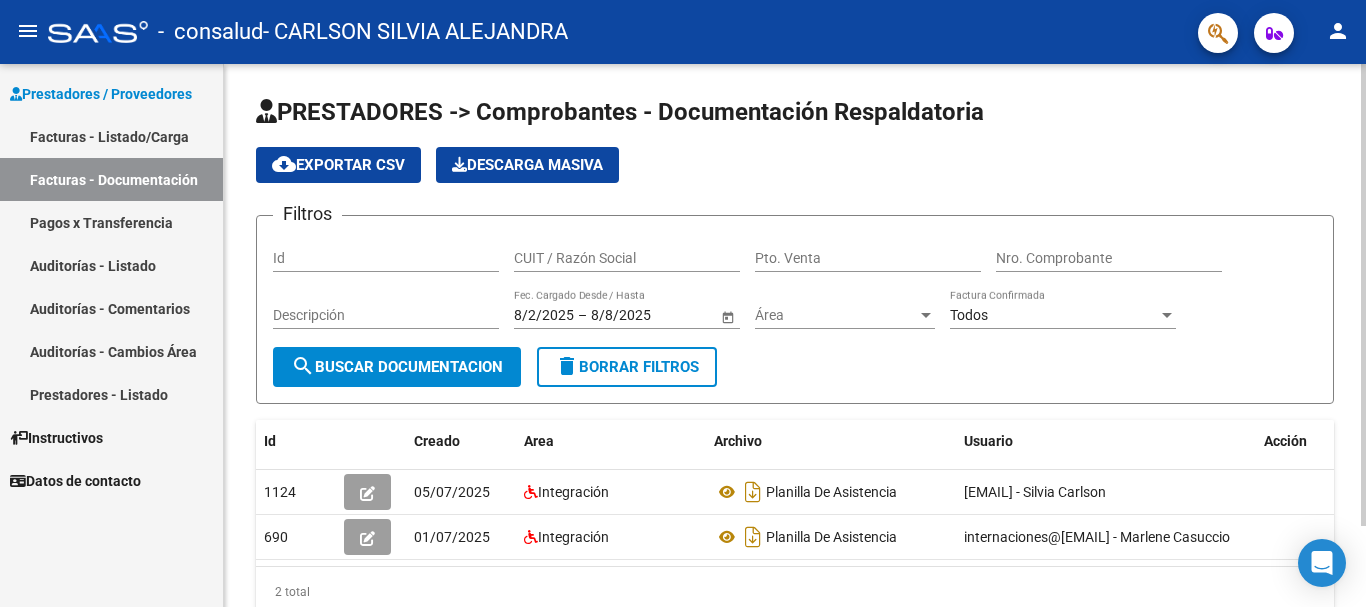 click on "PRESTADORES -> Comprobantes - Documentación Respaldatoria cloud_download  Exportar CSV   Descarga Masiva
Filtros Id CUIT / Razón Social Pto. Venta Nro. Comprobante Descripción 8/2/2025 8/2/2025 – 8/8/2025 8/8/2025 Fec. Cargado Desde / Hasta Área Área Todos Factura Confirmada search  Buscar Documentacion  delete  Borrar Filtros" 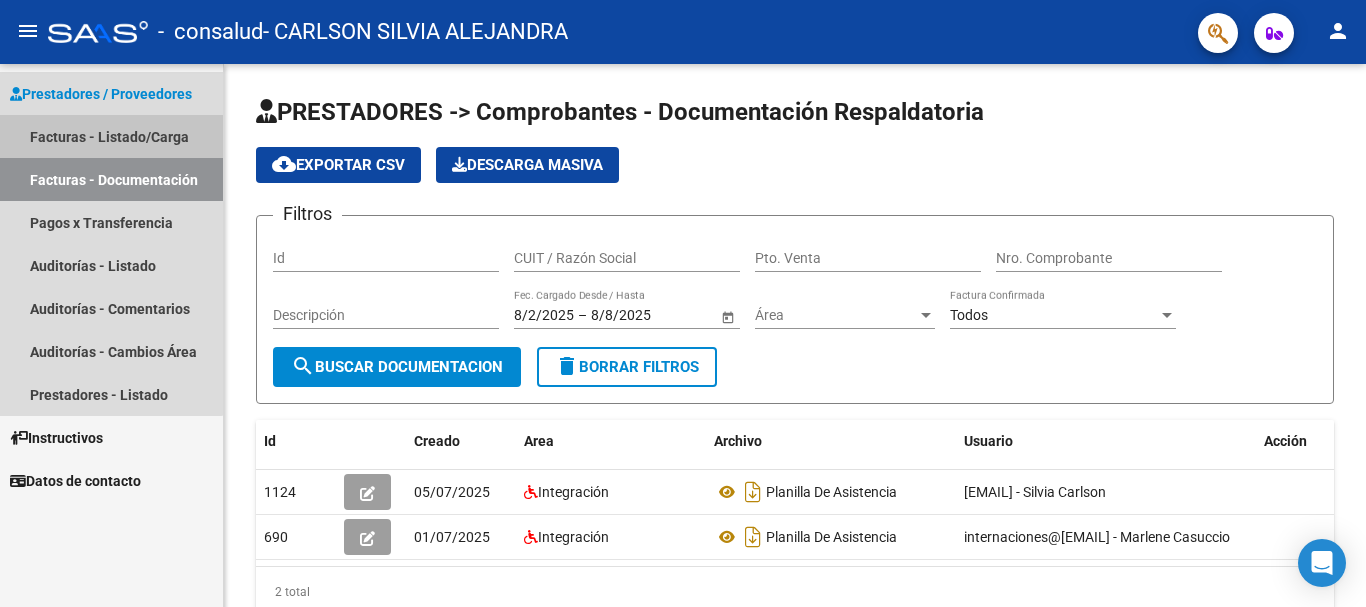 click on "Facturas - Listado/Carga" at bounding box center (111, 136) 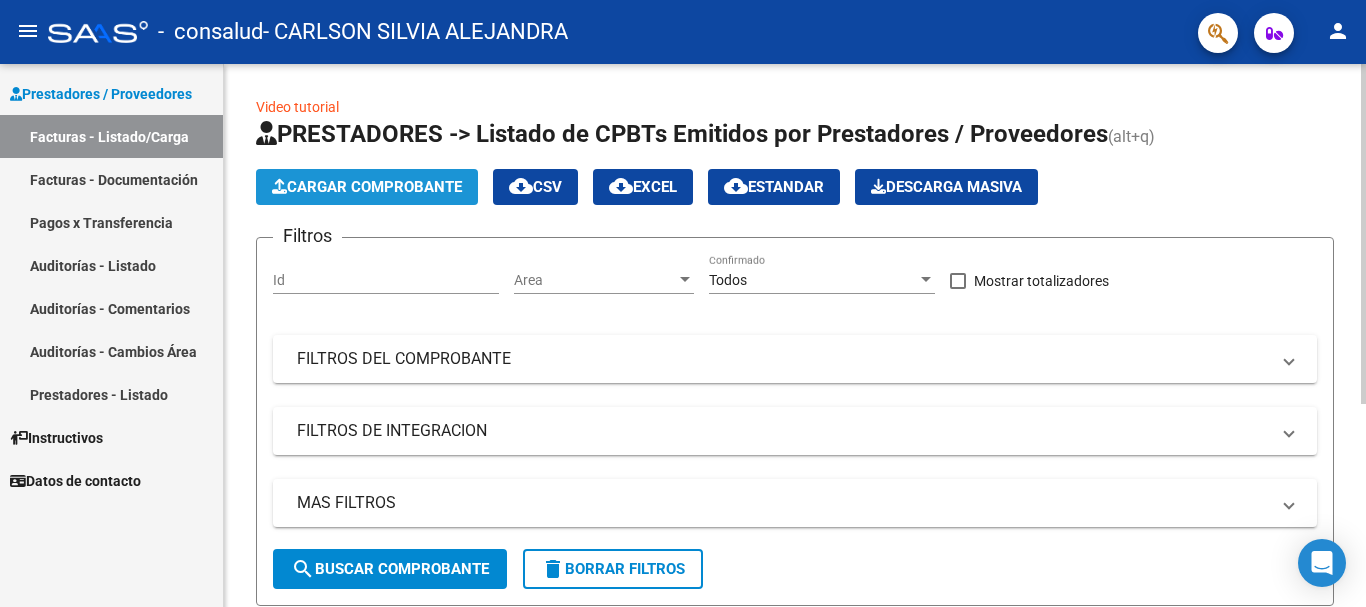 click on "Cargar Comprobante" 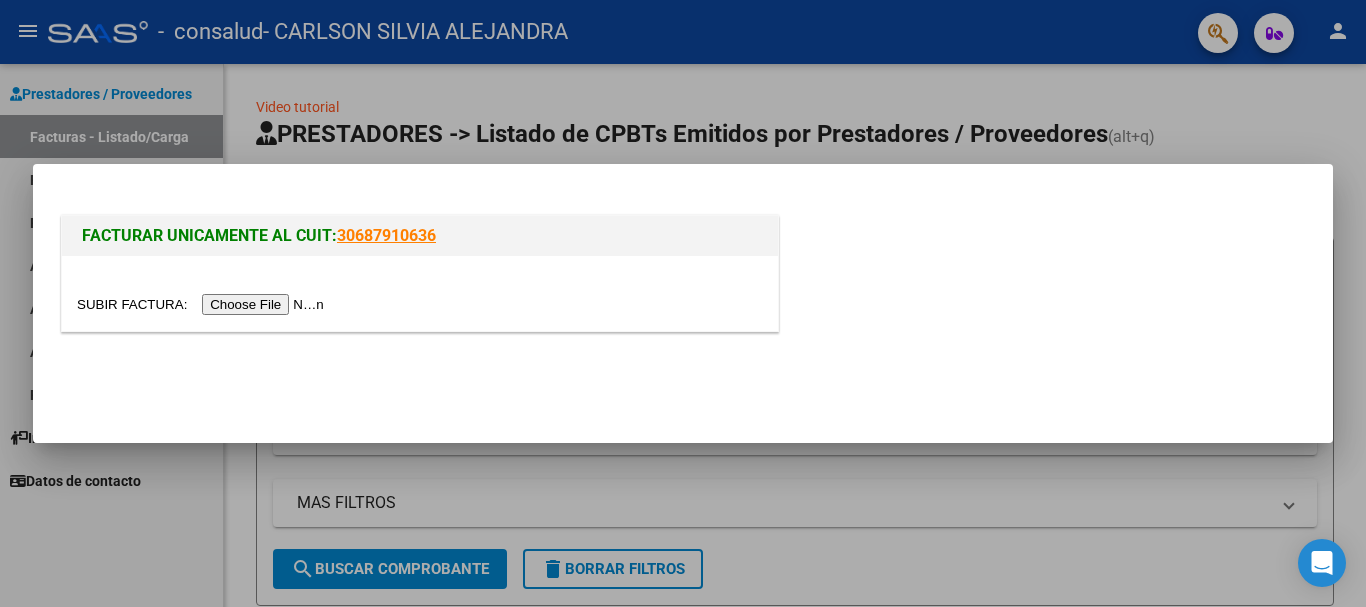 click at bounding box center [203, 304] 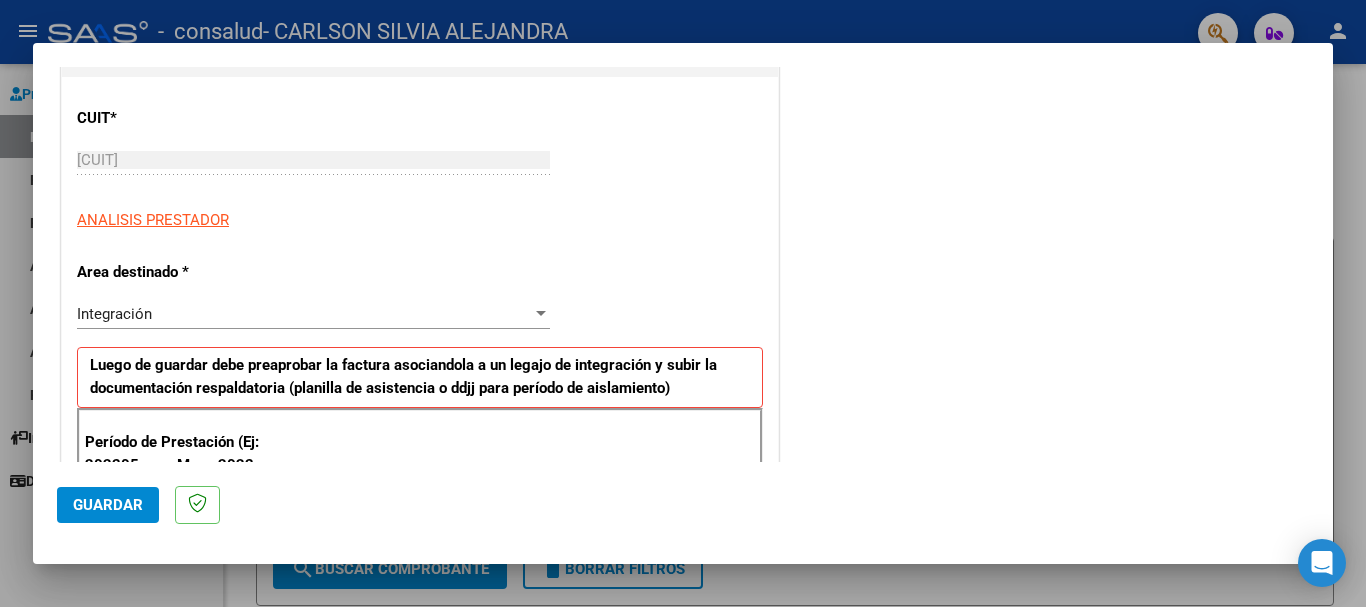 scroll, scrollTop: 280, scrollLeft: 0, axis: vertical 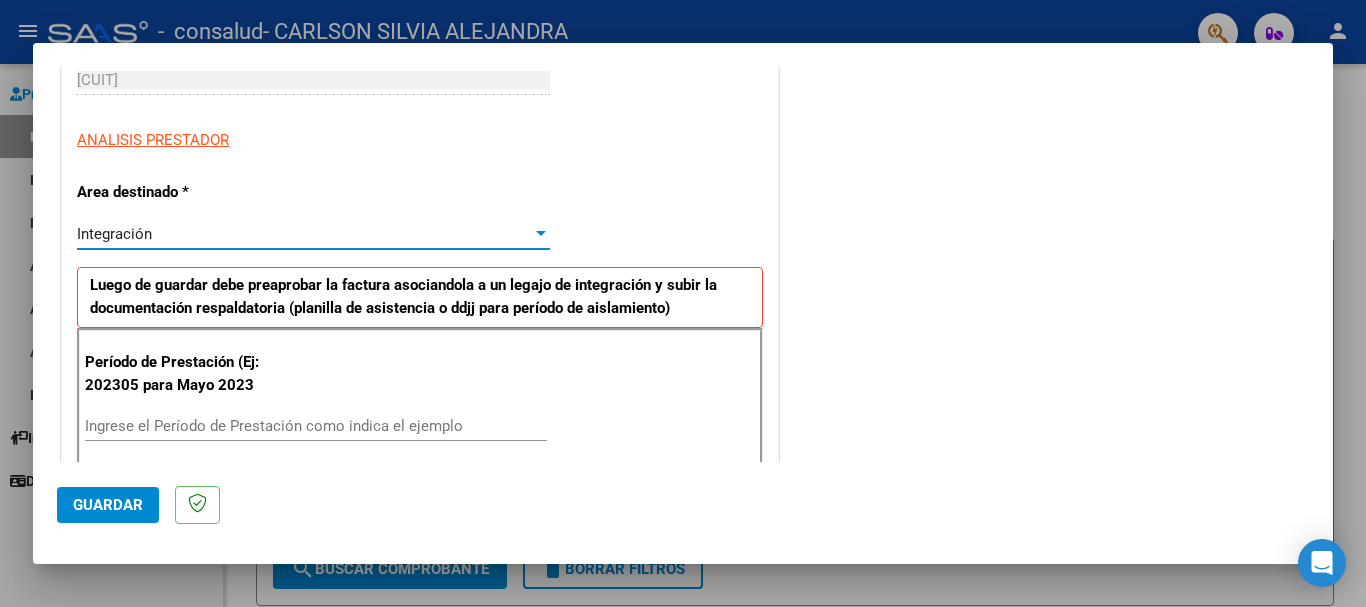 click at bounding box center [541, 234] 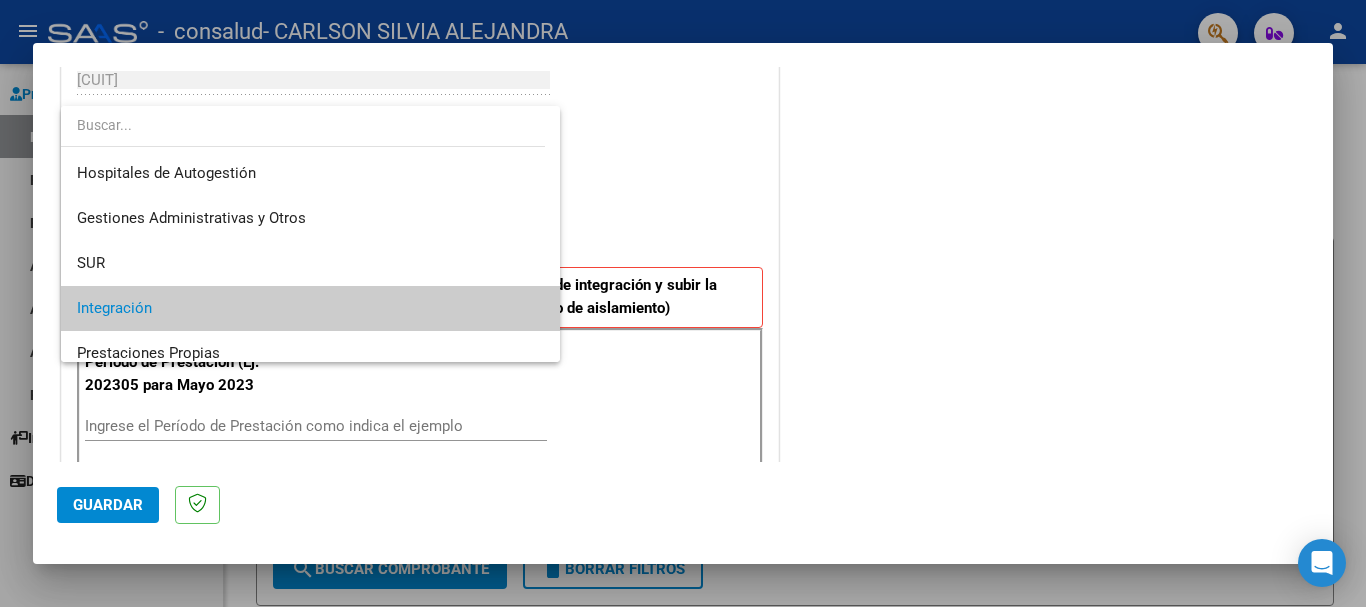 scroll, scrollTop: 75, scrollLeft: 0, axis: vertical 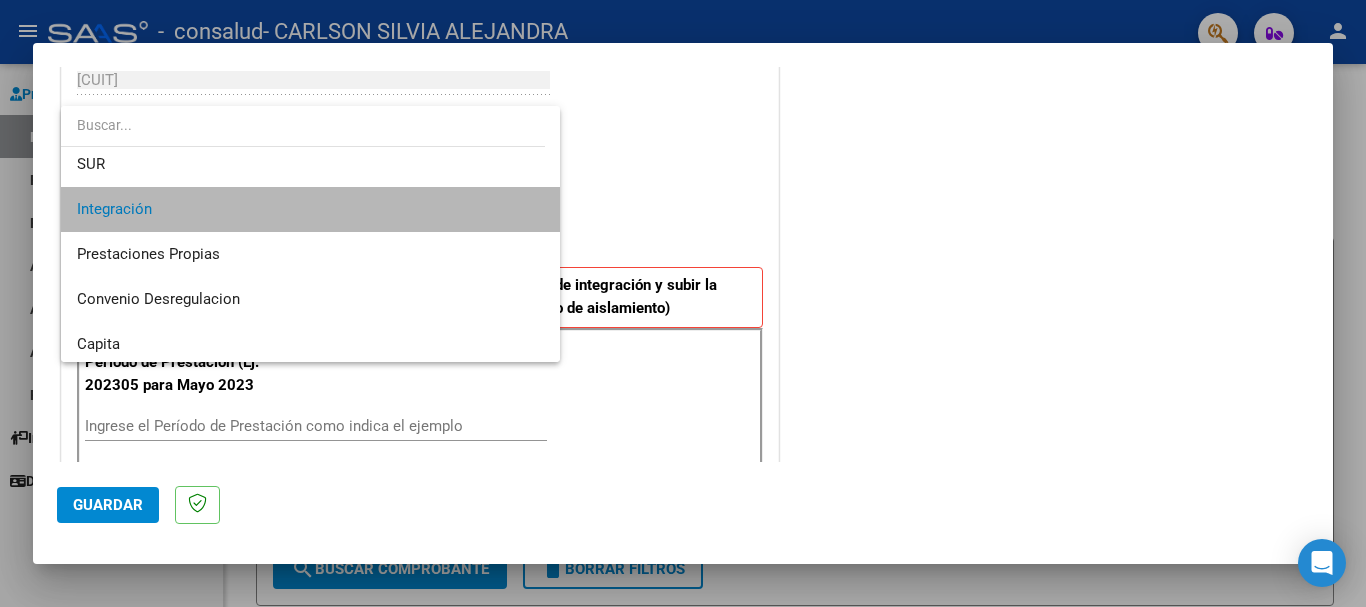 click on "Integración" at bounding box center [310, 209] 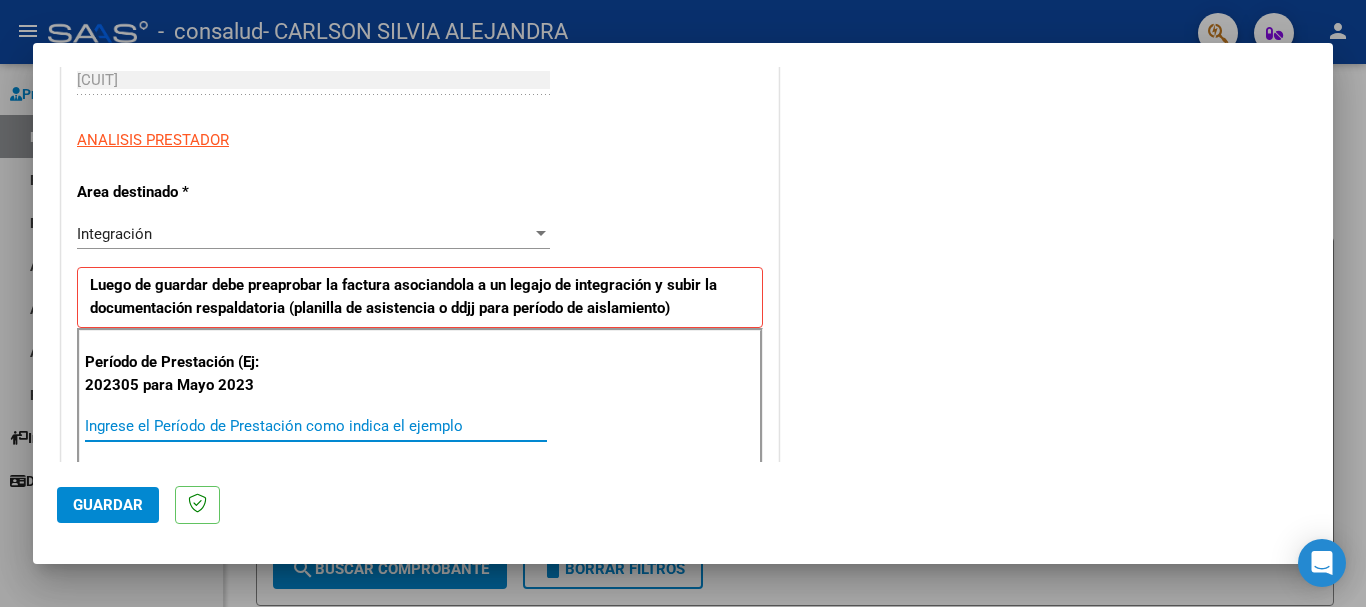 click on "Ingrese el Período de Prestación como indica el ejemplo" at bounding box center (316, 426) 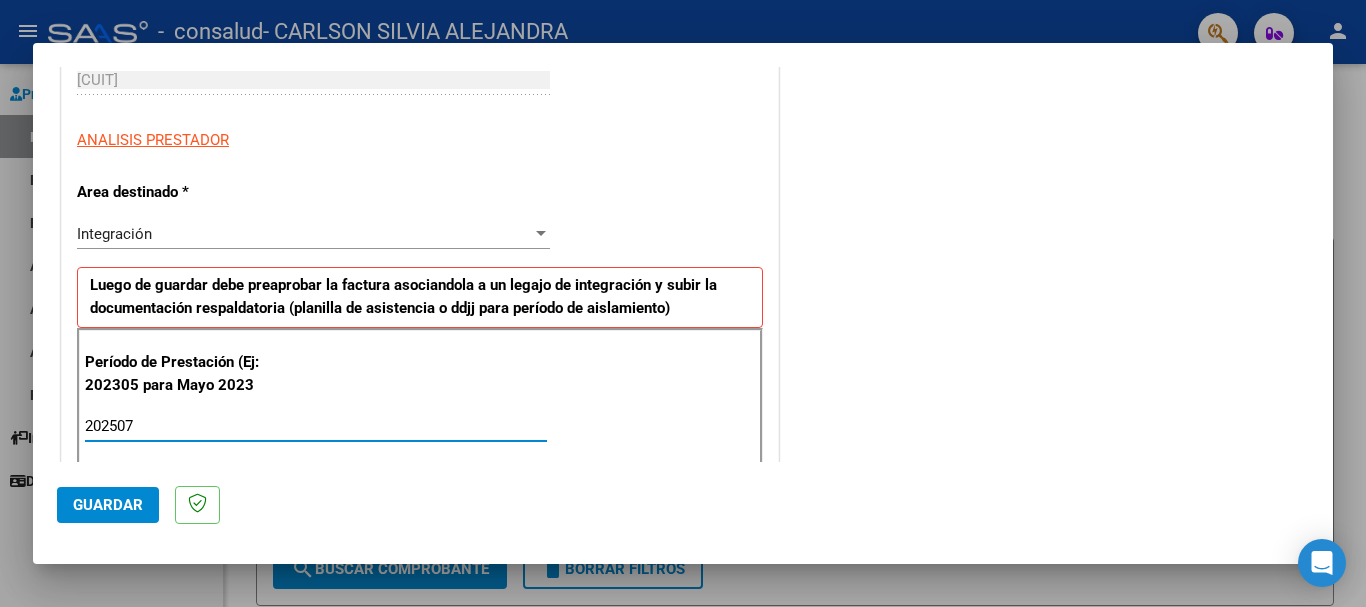 type on "202507" 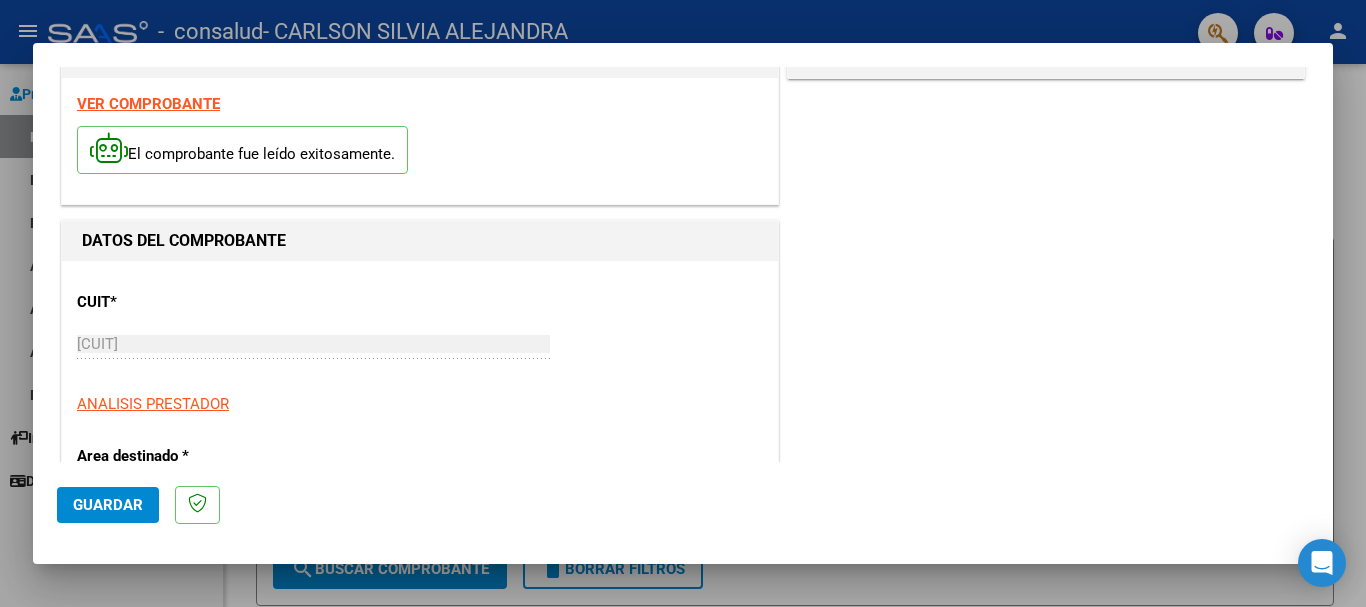 scroll, scrollTop: 47, scrollLeft: 0, axis: vertical 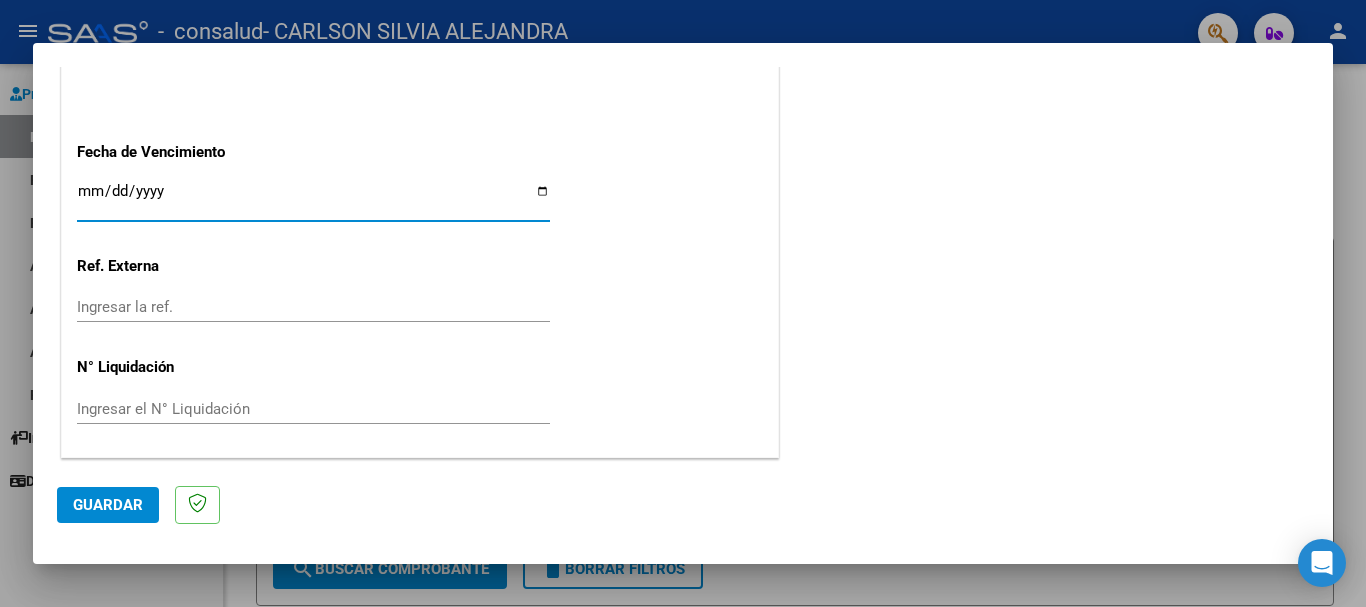 click on "Ingresar la fecha" at bounding box center (313, 199) 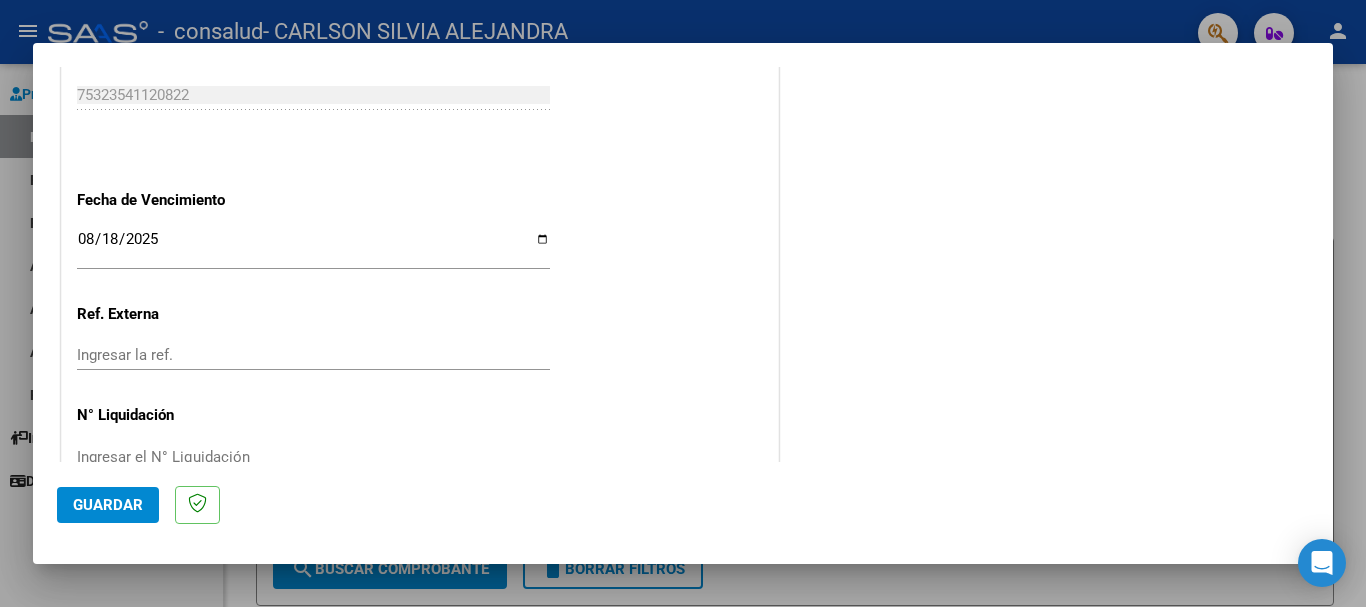 scroll, scrollTop: 1274, scrollLeft: 0, axis: vertical 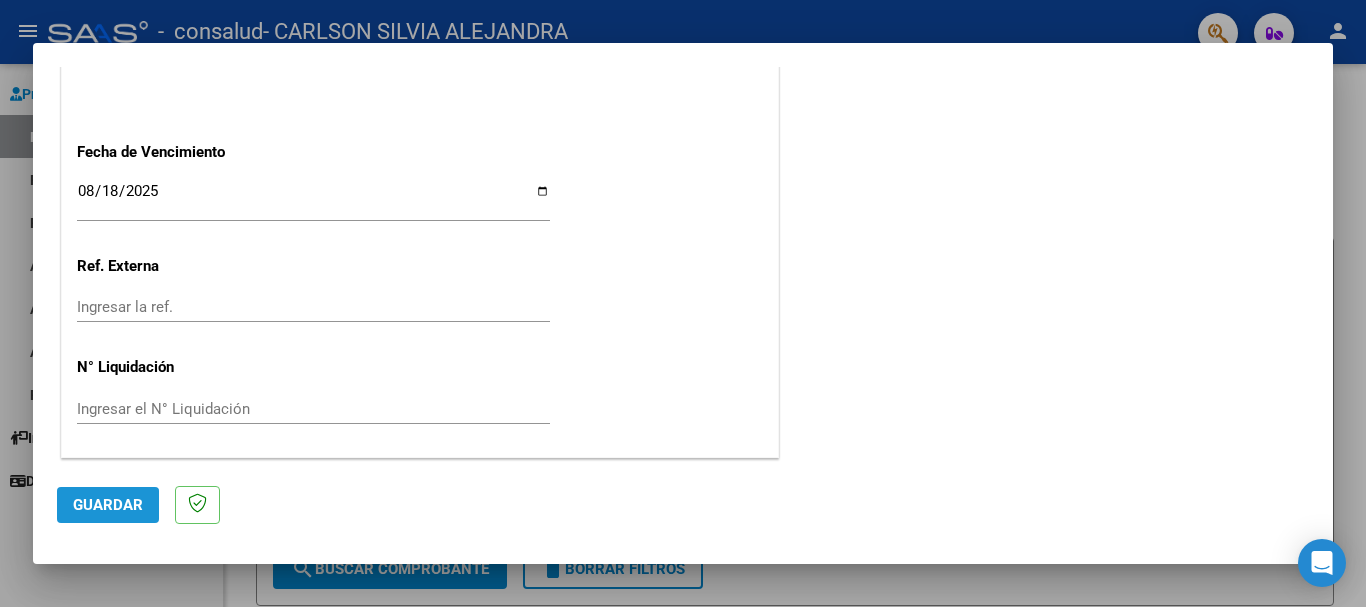 click on "Guardar" 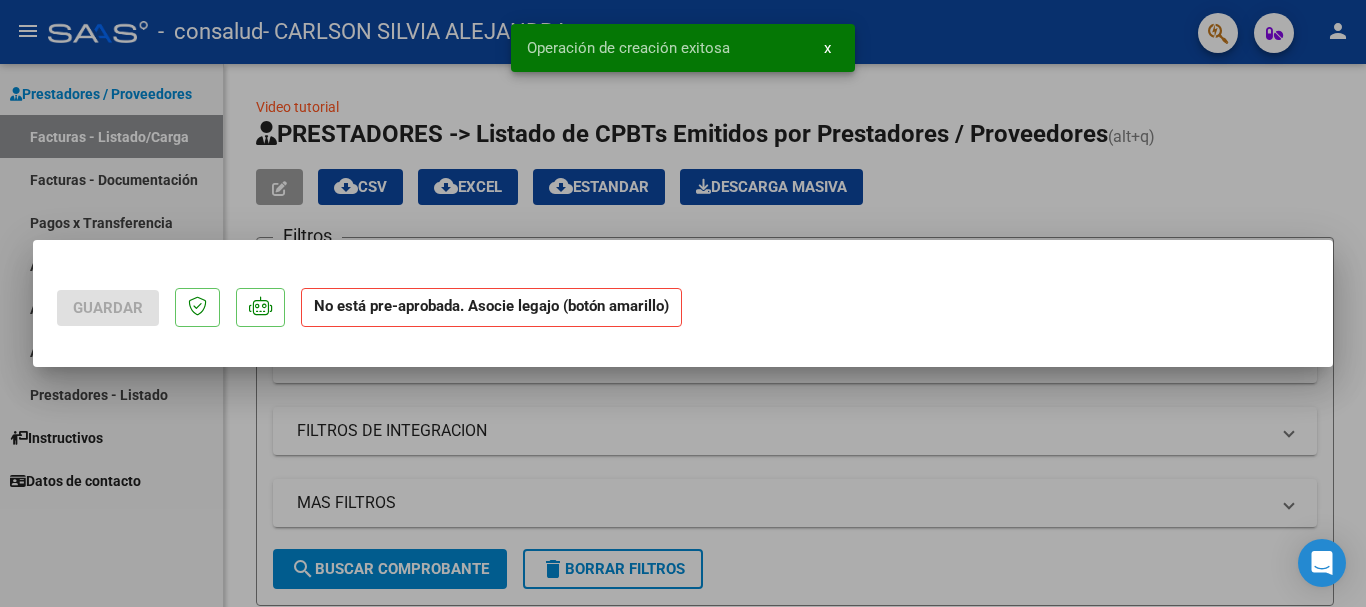 scroll, scrollTop: 0, scrollLeft: 0, axis: both 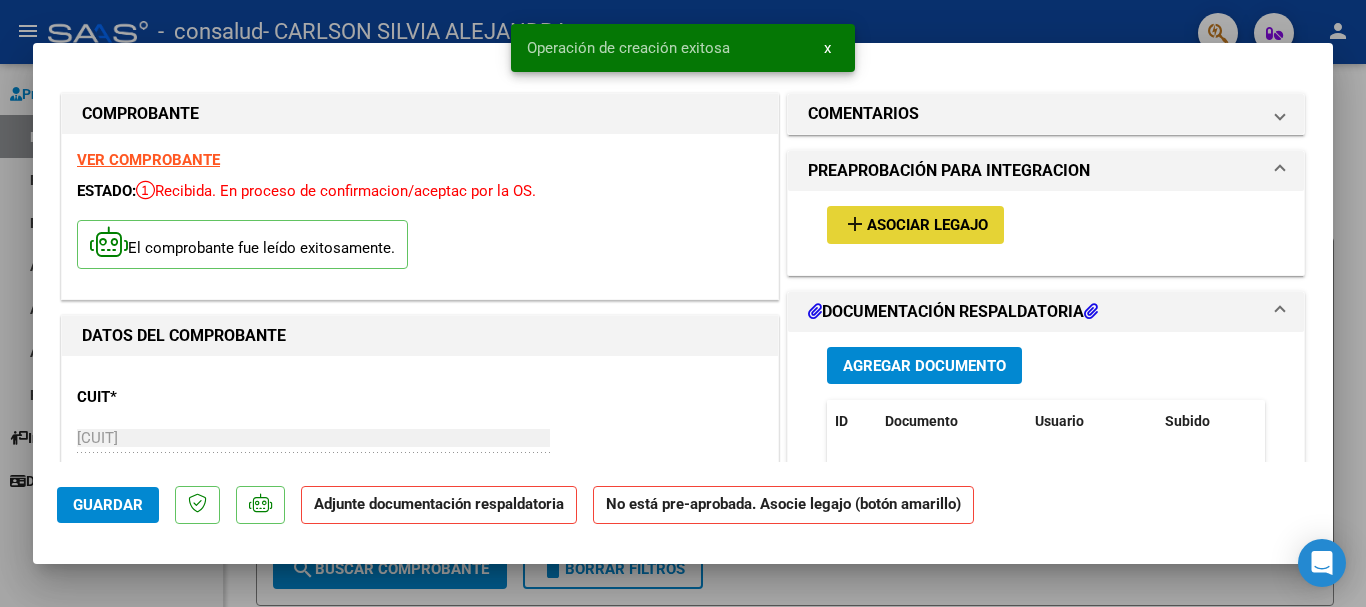 click on "Asociar Legajo" at bounding box center [927, 226] 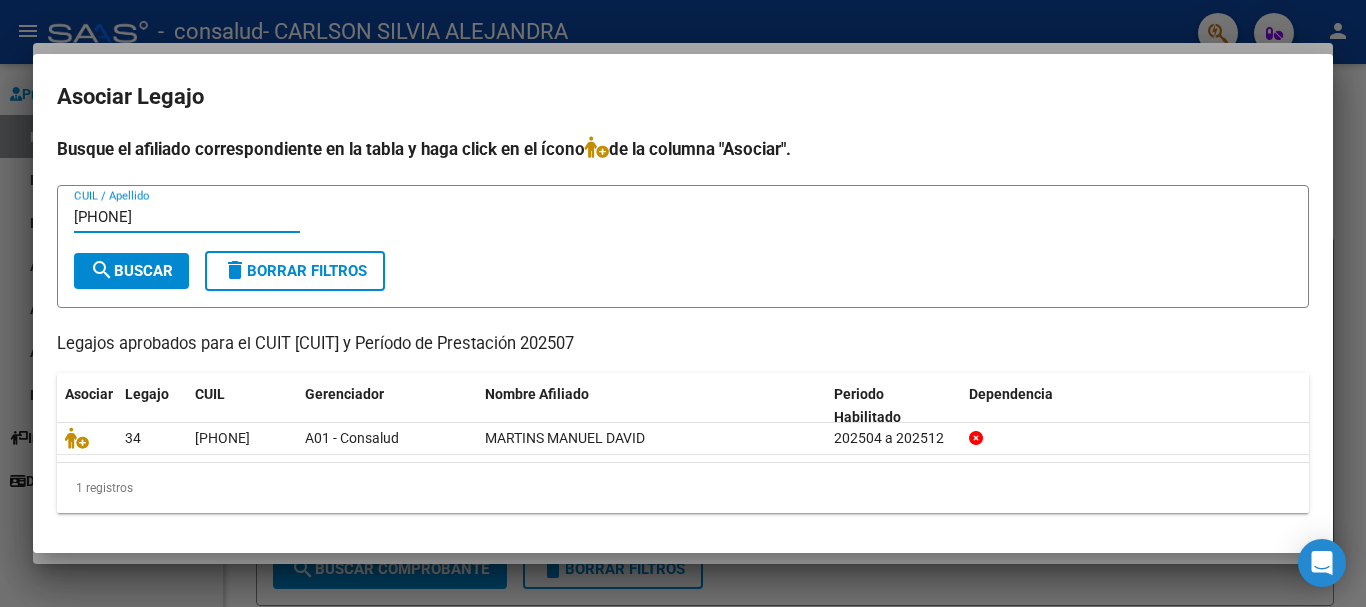 type on "[PHONE]" 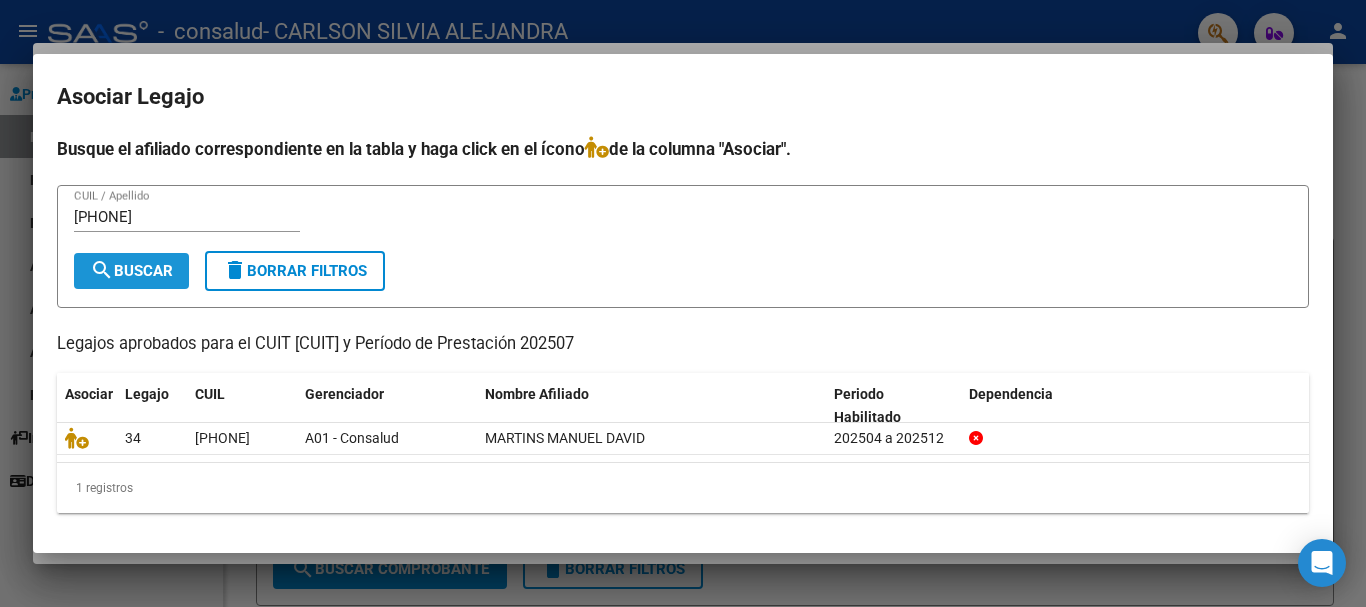 click on "search  Buscar" at bounding box center (131, 271) 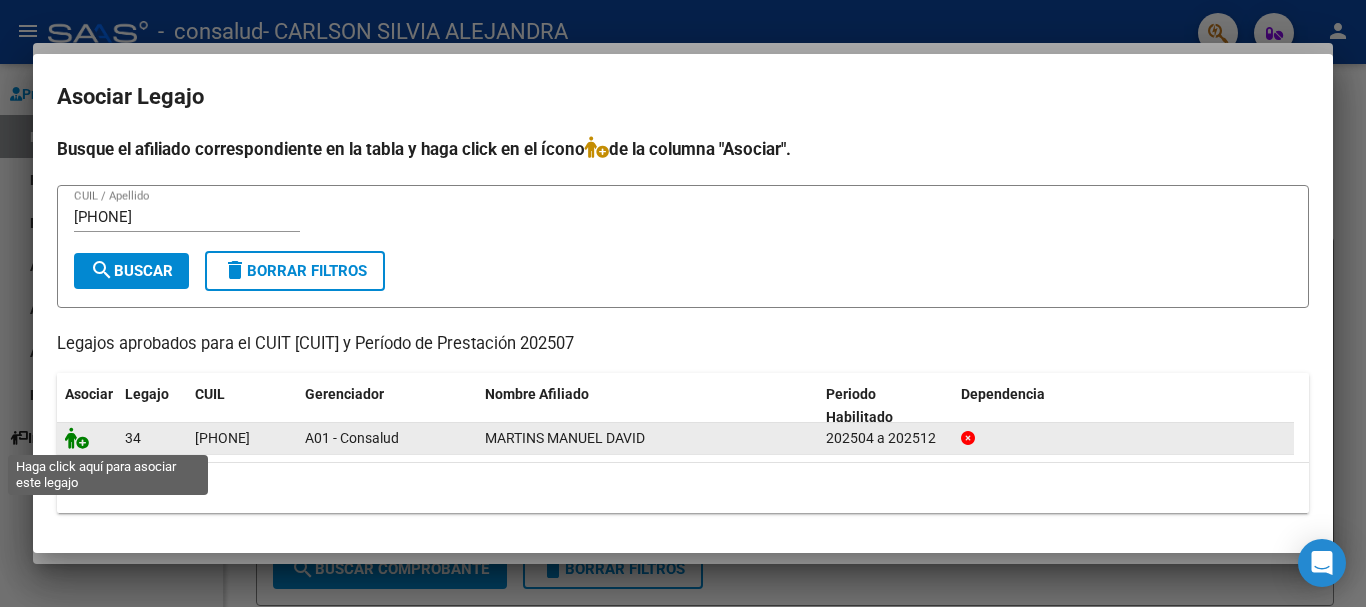 click 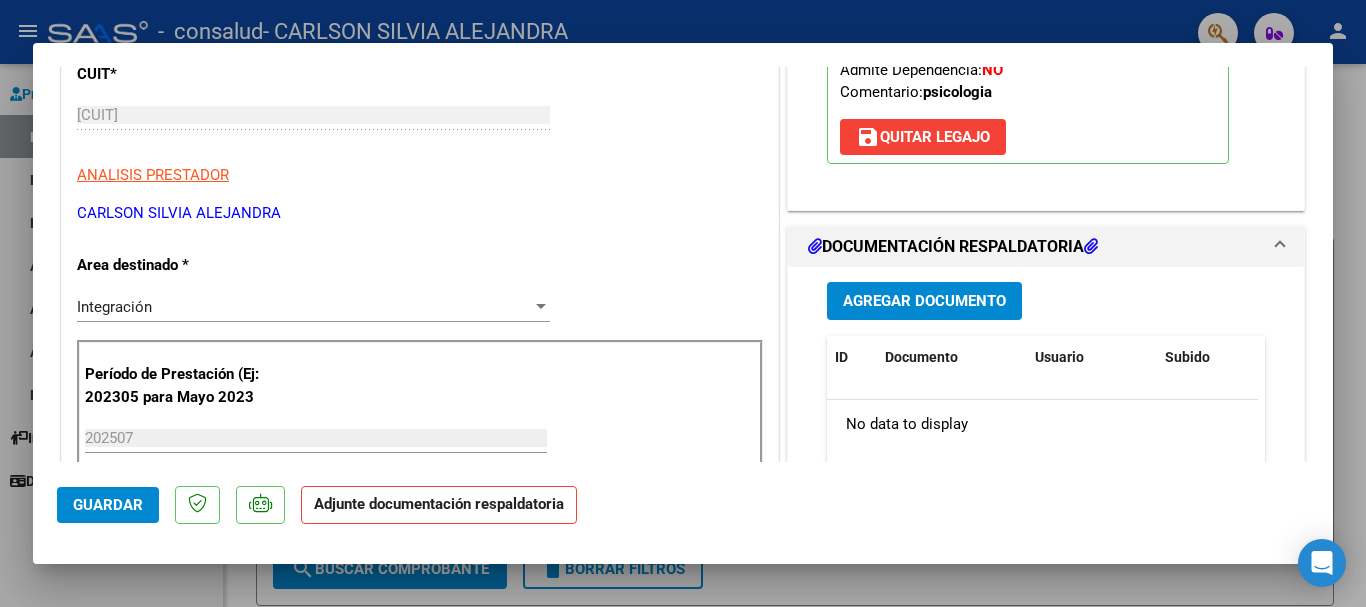 scroll, scrollTop: 360, scrollLeft: 0, axis: vertical 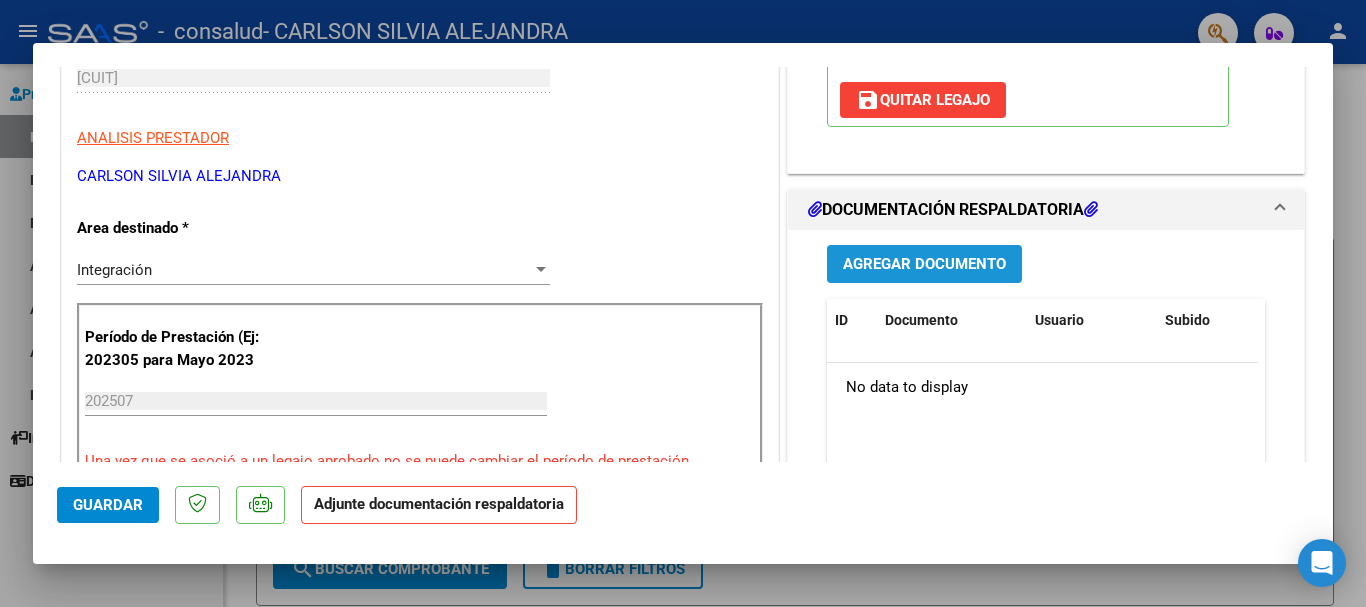 click on "Agregar Documento" at bounding box center [924, 265] 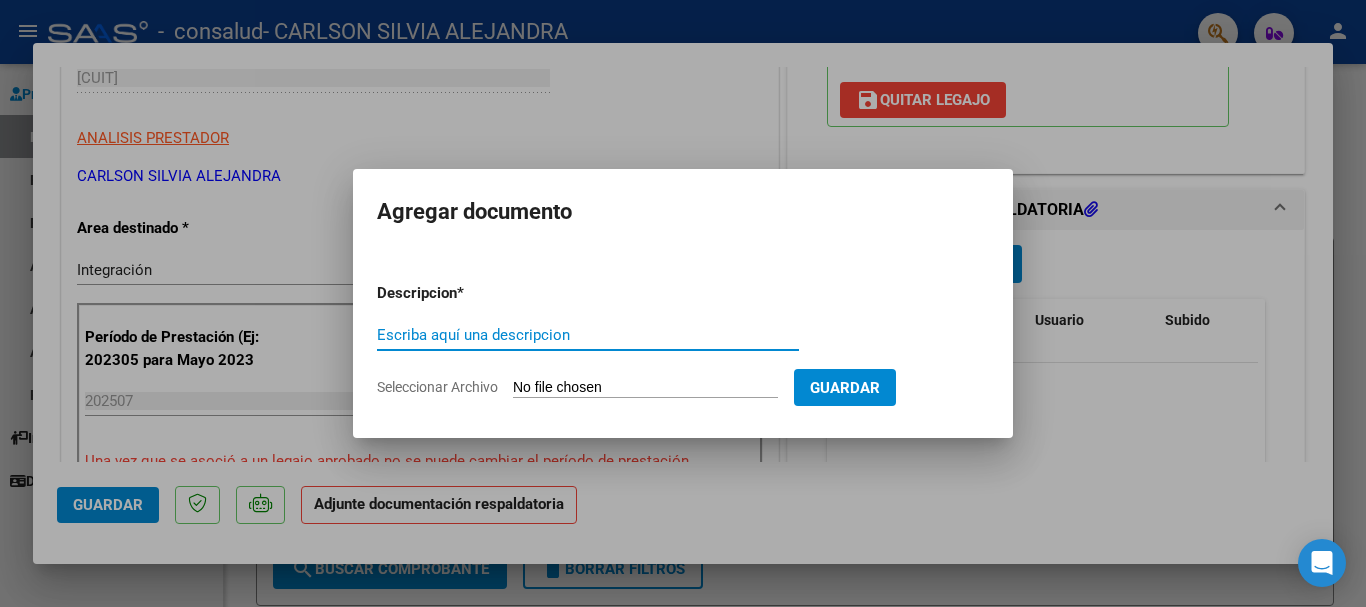 click on "Escriba aquí una descripcion" at bounding box center (588, 335) 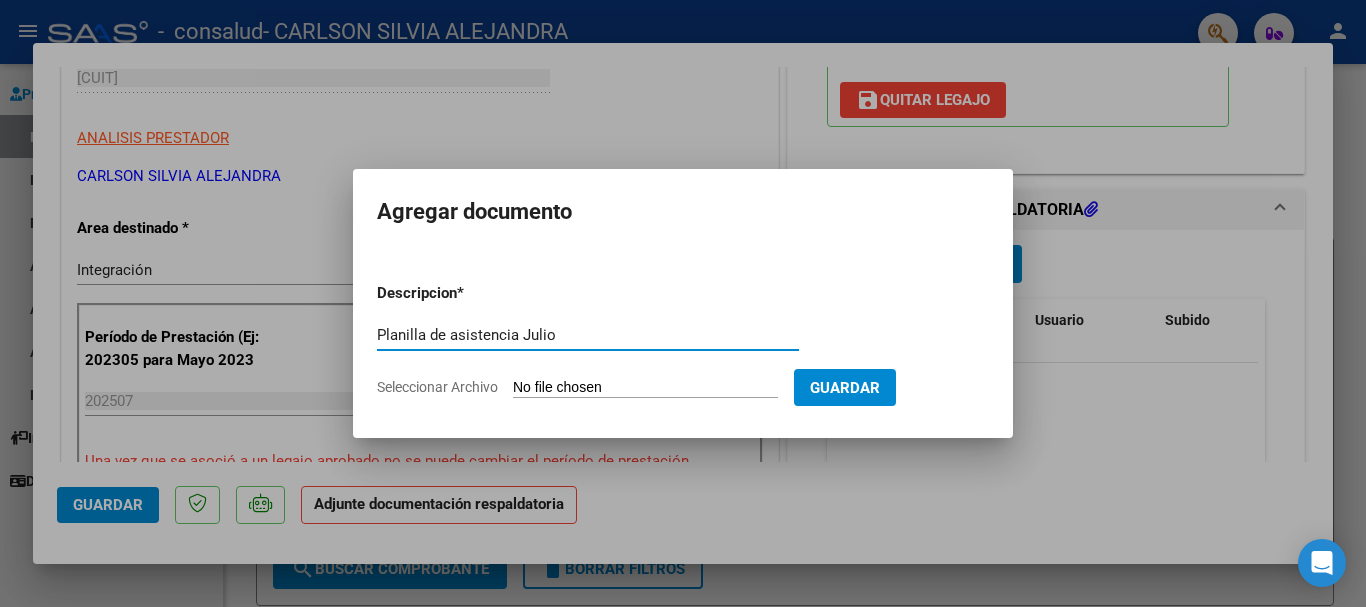 type on "Planilla de asistencia Julio" 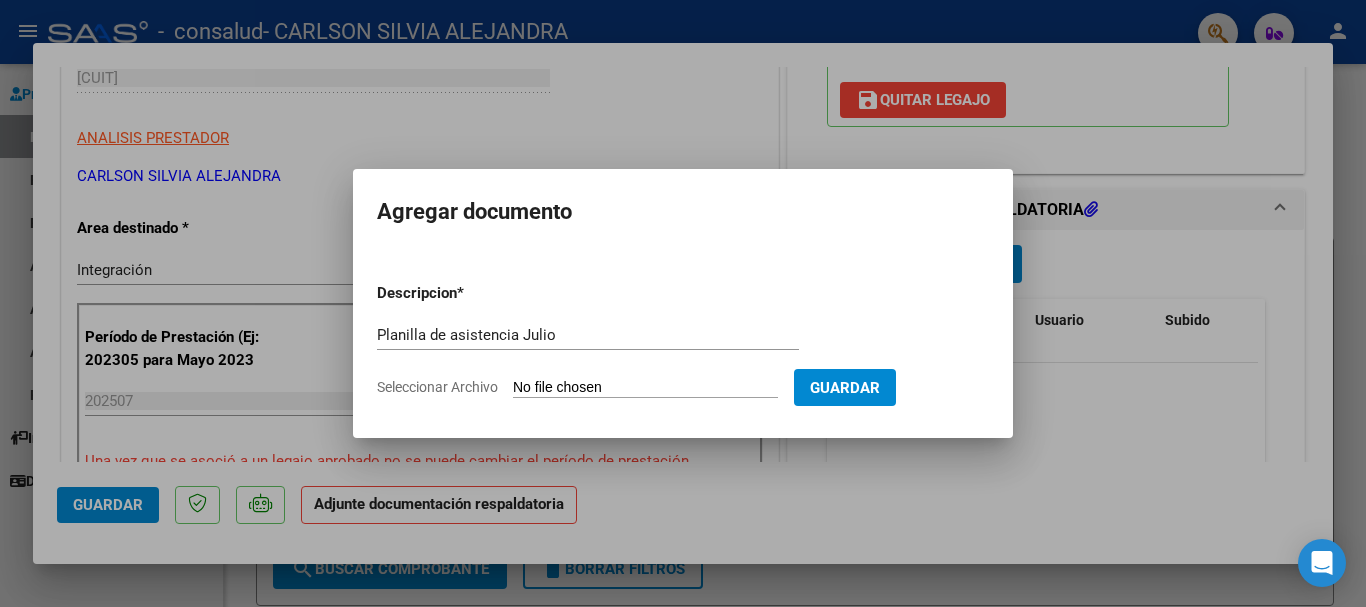 click on "Seleccionar Archivo" at bounding box center (645, 388) 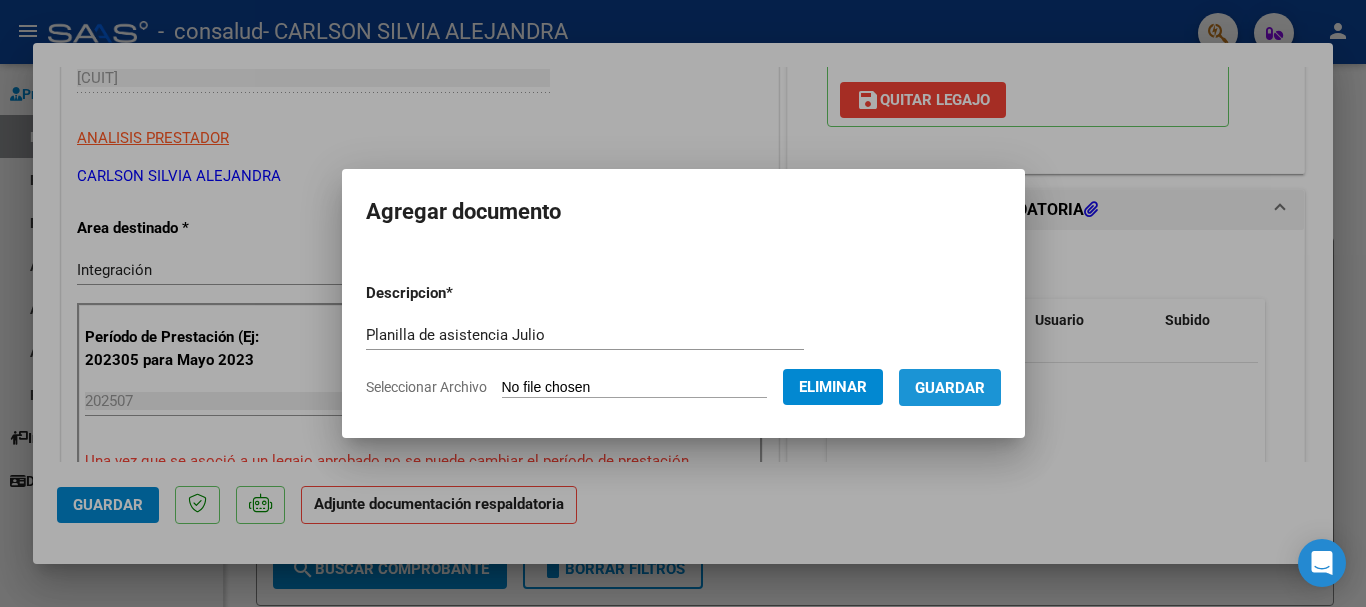 click on "Guardar" at bounding box center [950, 387] 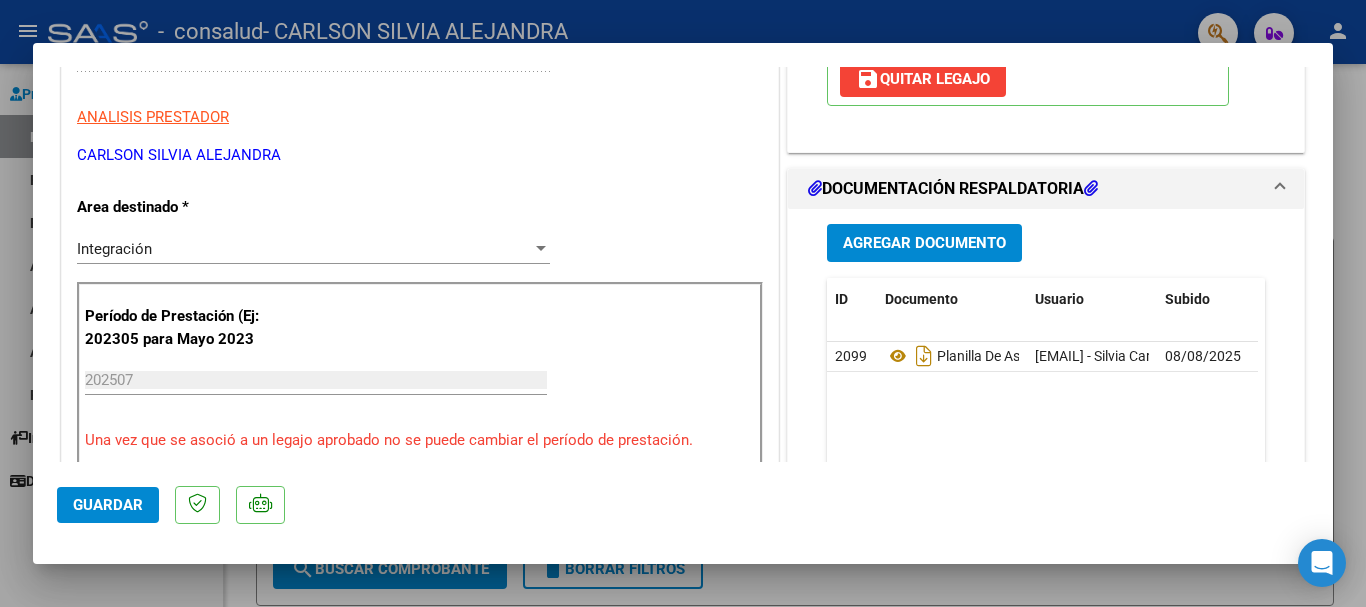 scroll, scrollTop: 400, scrollLeft: 0, axis: vertical 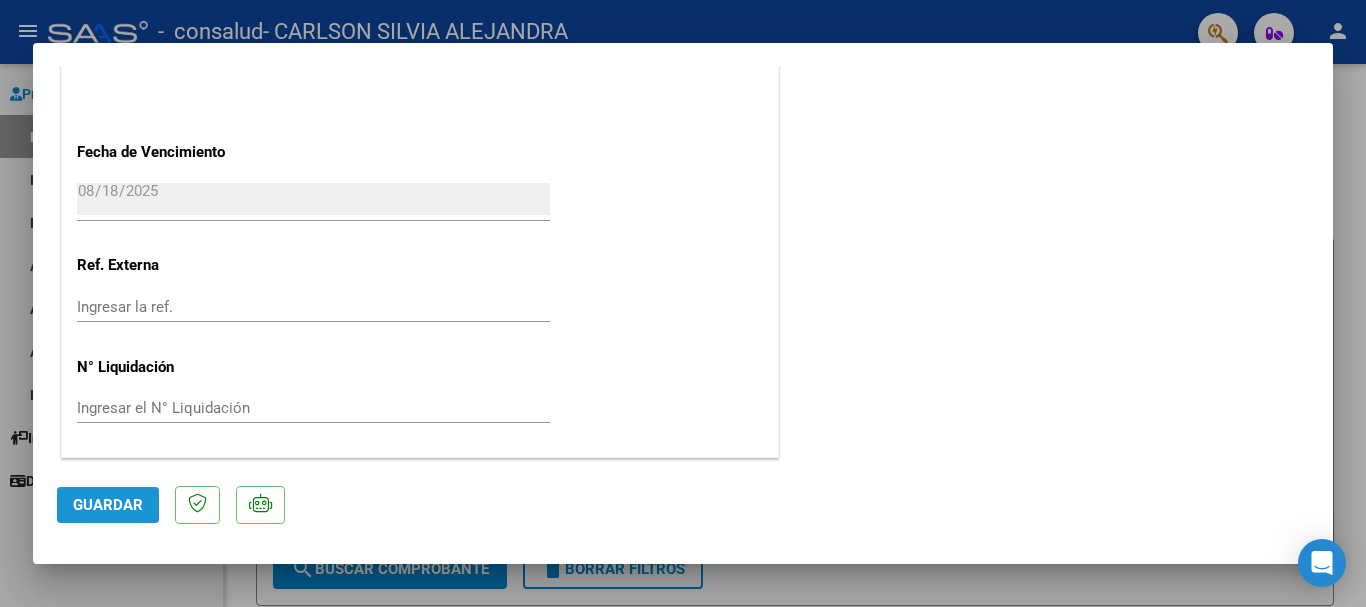 click on "Guardar" 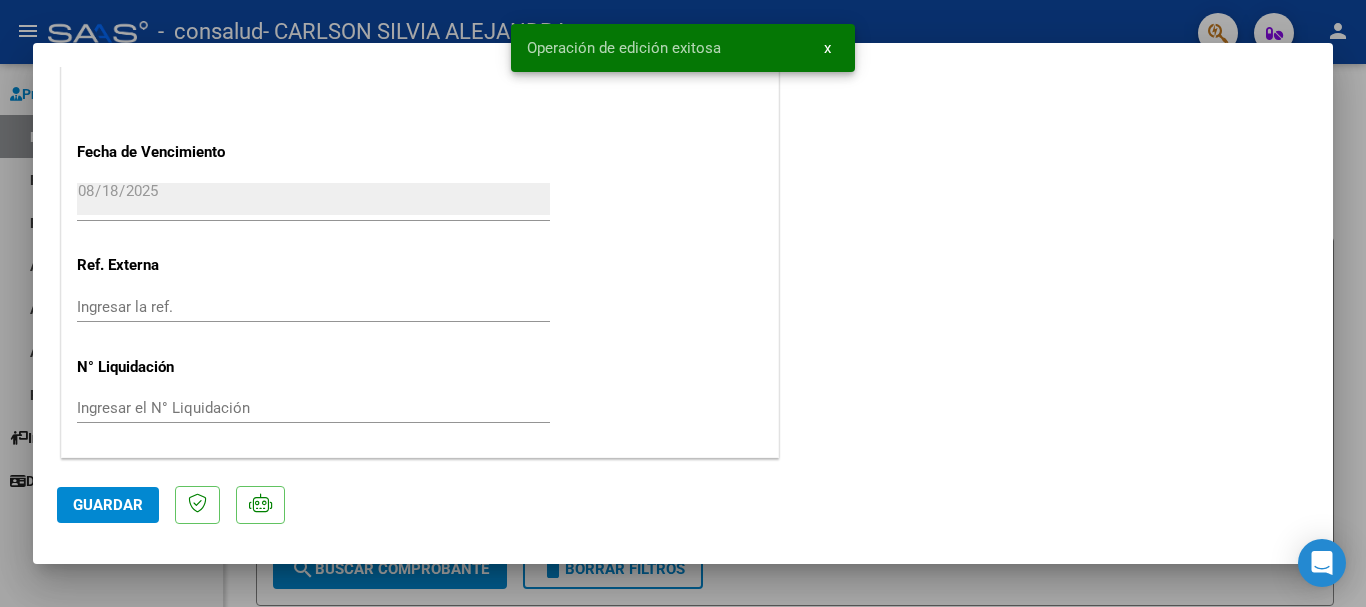 click at bounding box center (683, 303) 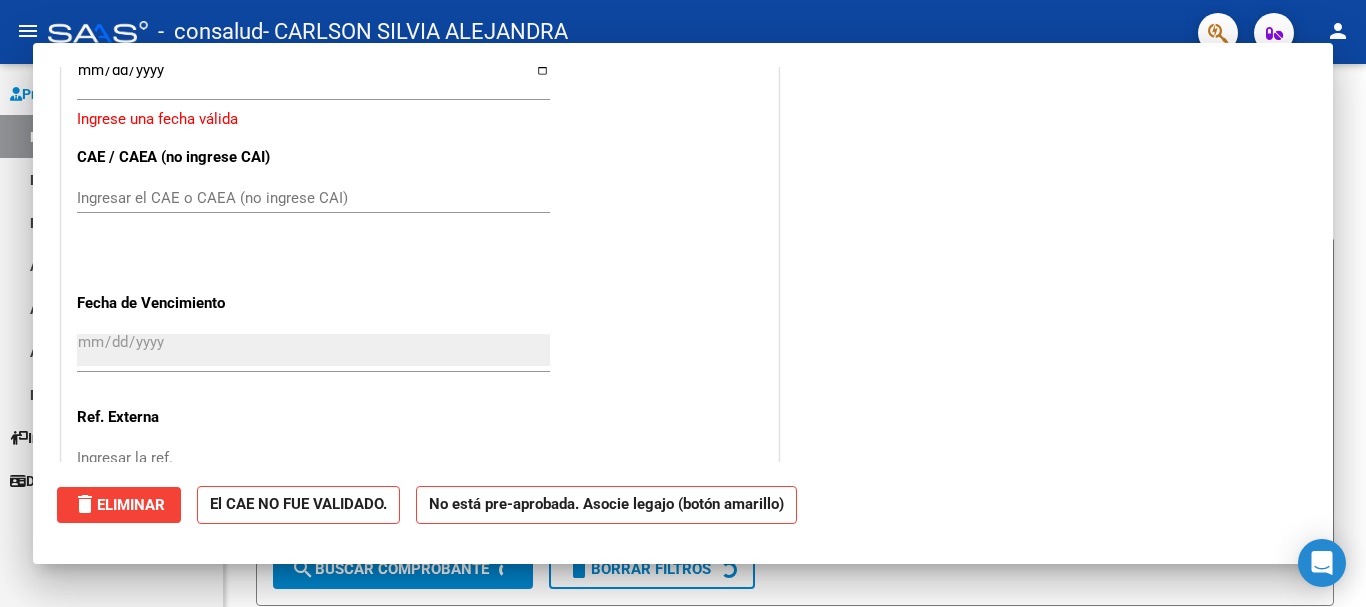 scroll, scrollTop: 0, scrollLeft: 0, axis: both 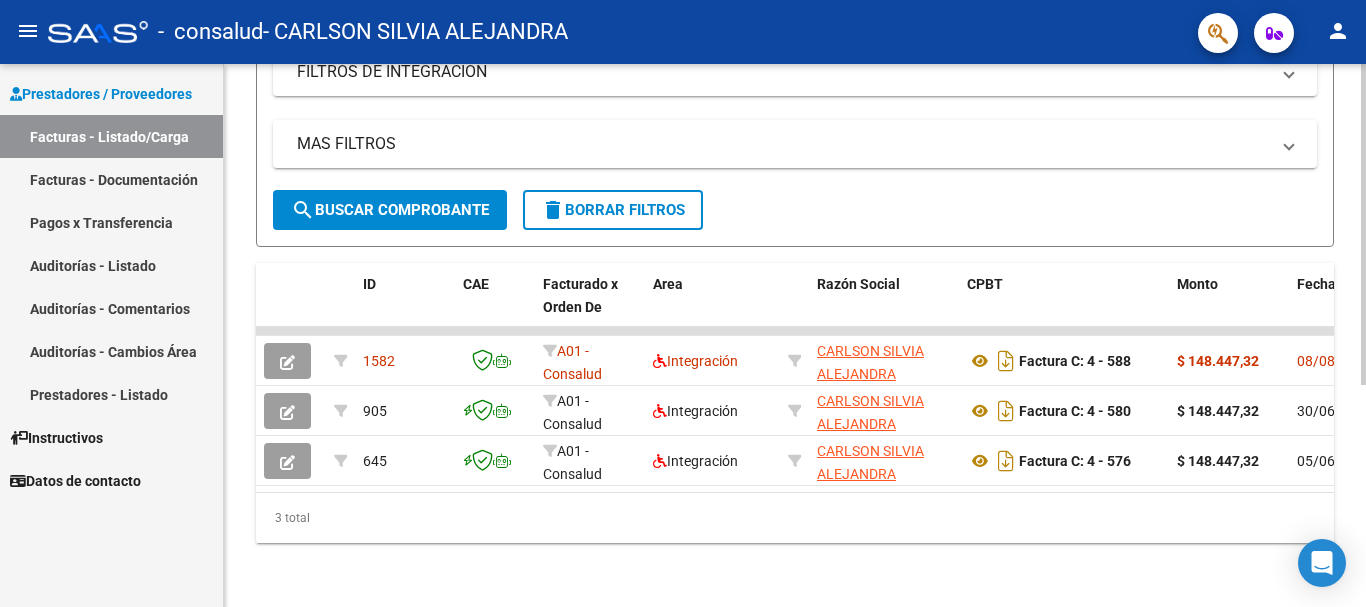 click 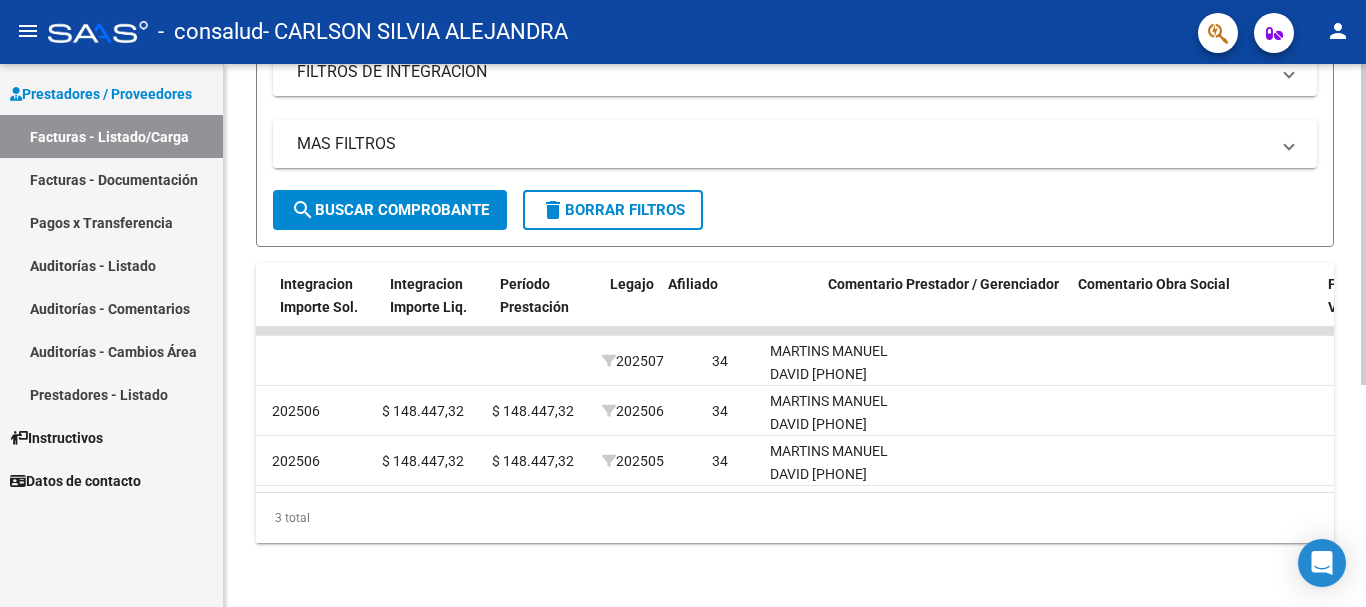 scroll, scrollTop: 0, scrollLeft: 3138, axis: horizontal 